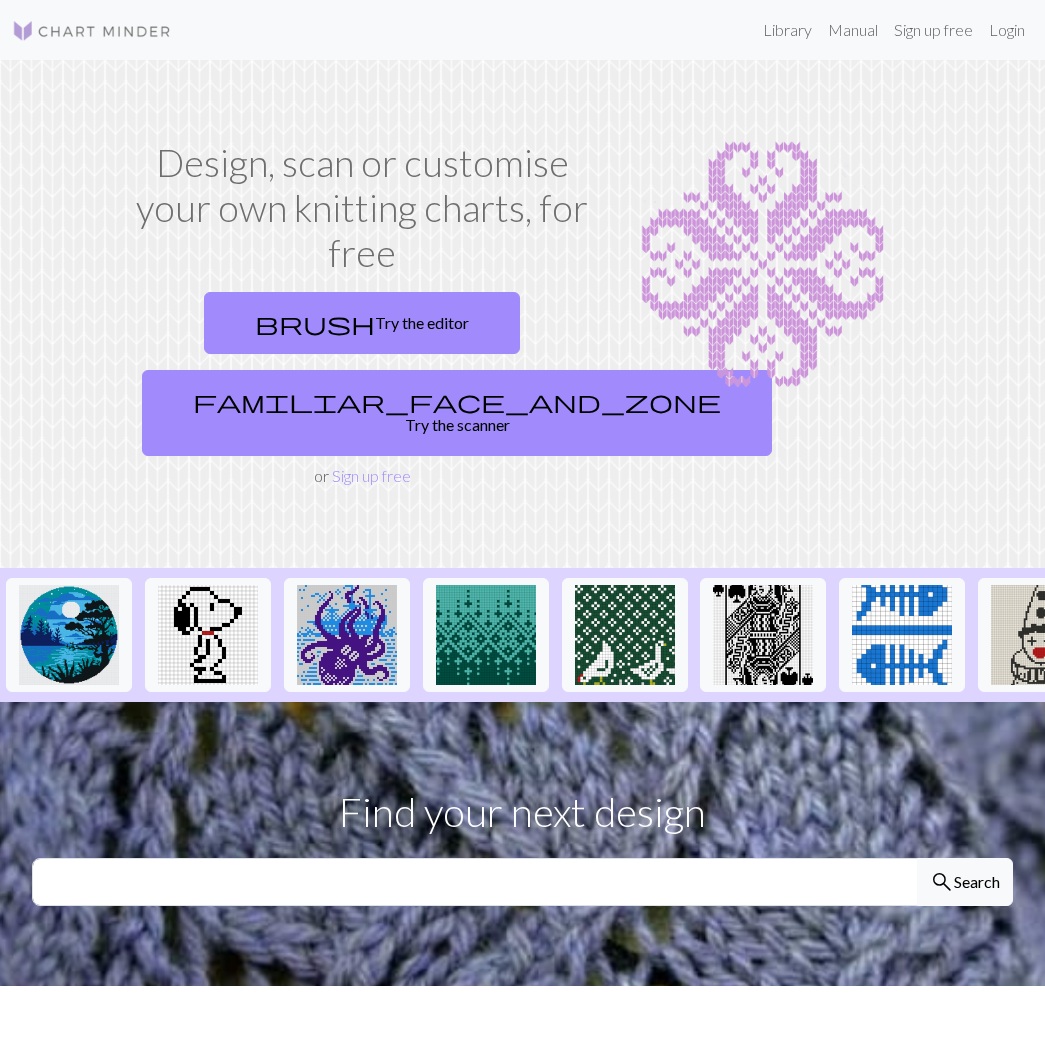 scroll, scrollTop: 0, scrollLeft: 0, axis: both 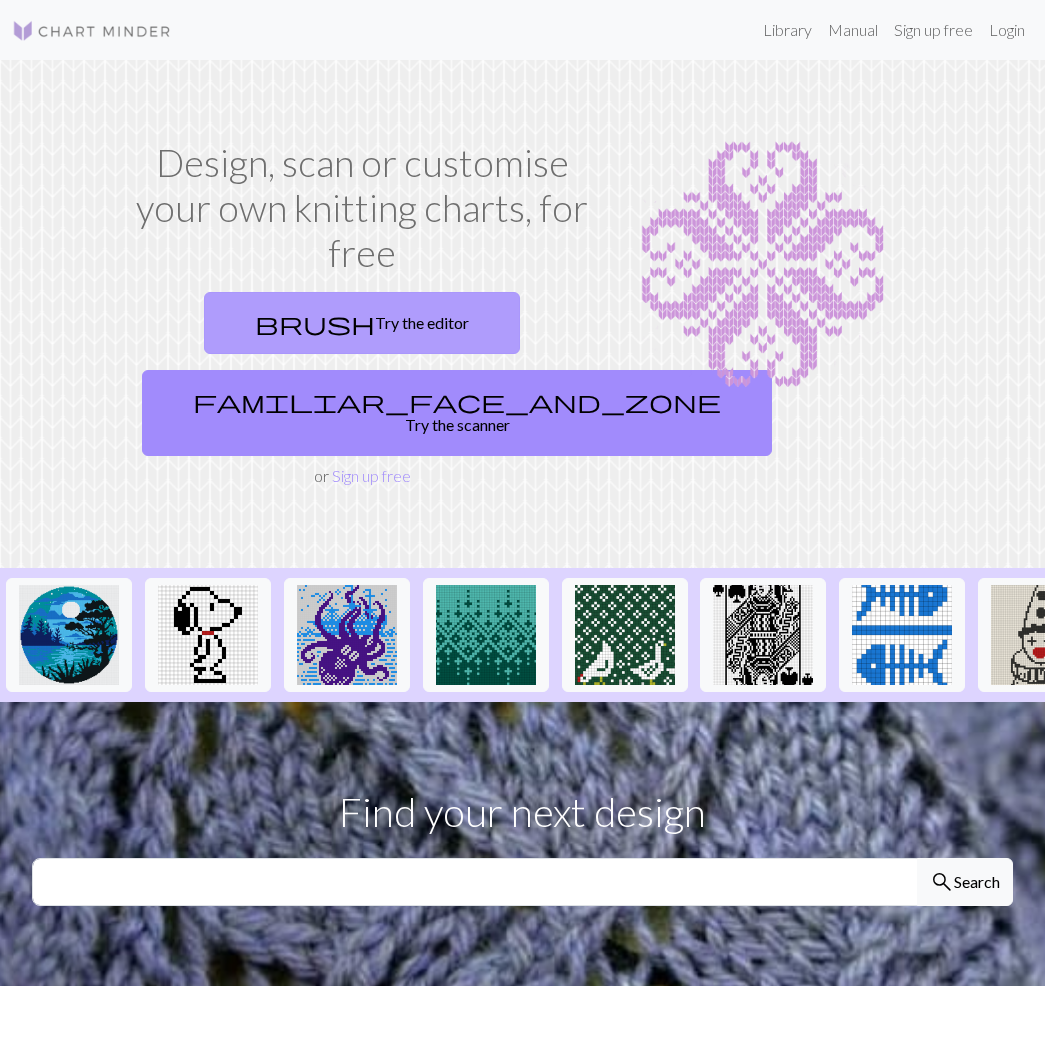 click on "brush" at bounding box center [315, 323] 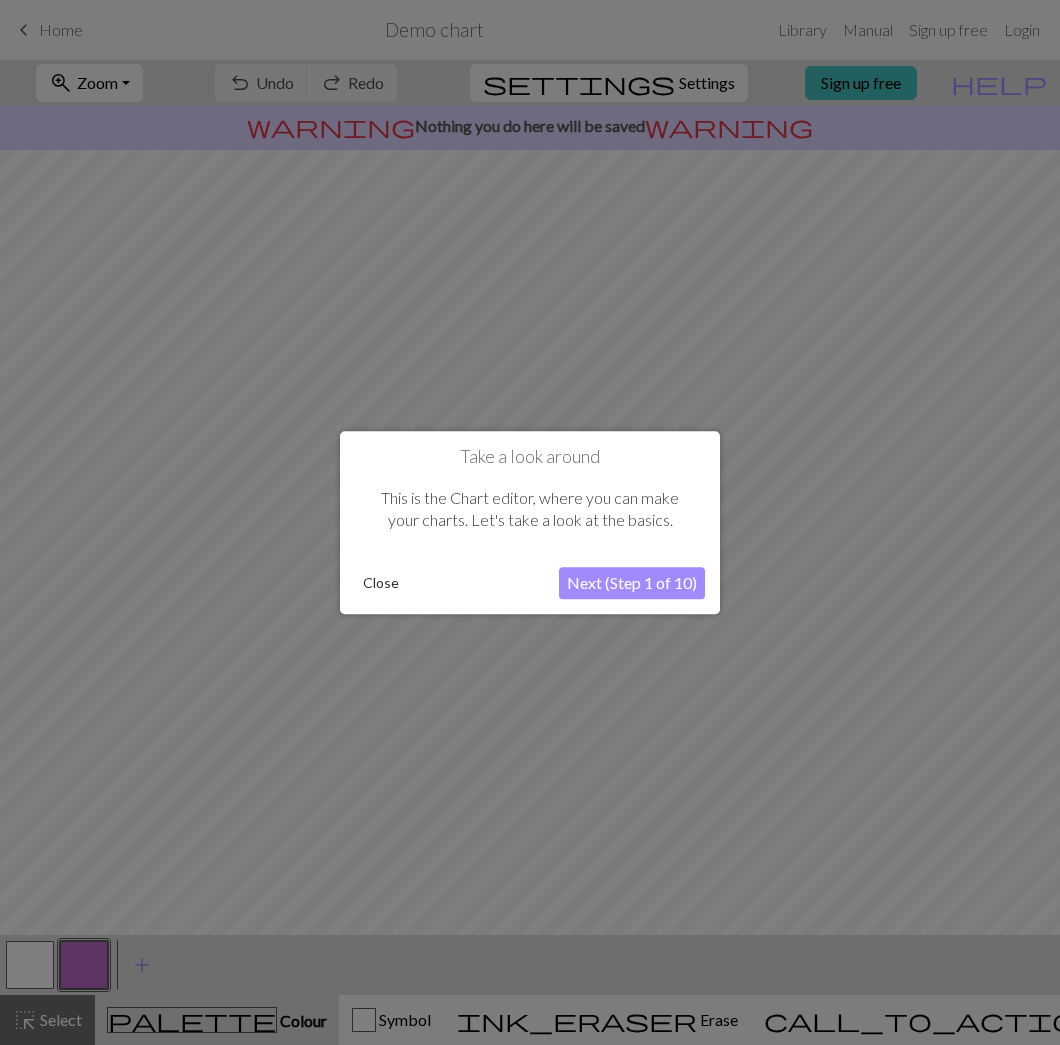 click on "Next (Step 1 of 10)" at bounding box center [632, 583] 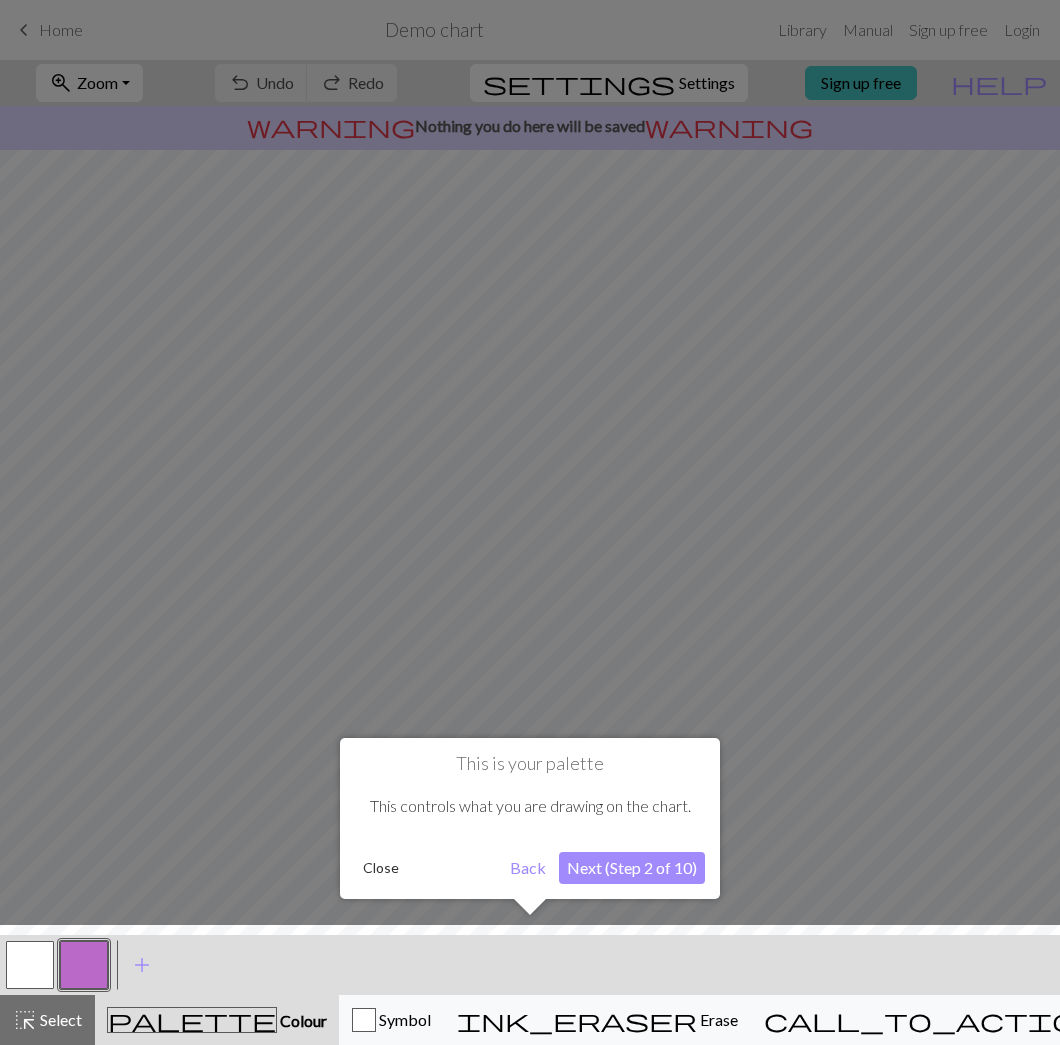 click on "Next (Step 2 of 10)" at bounding box center [632, 868] 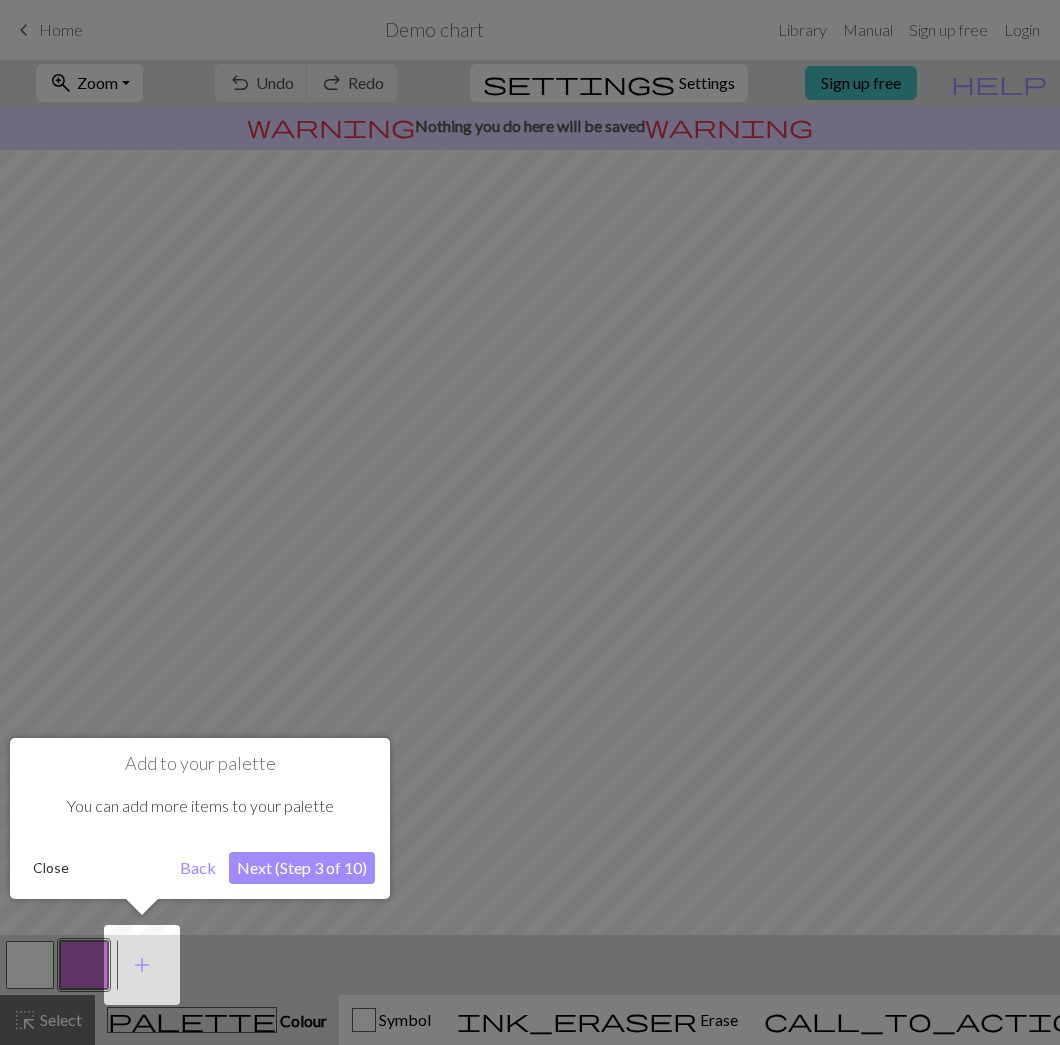 click on "Next (Step 3 of 10)" at bounding box center [302, 868] 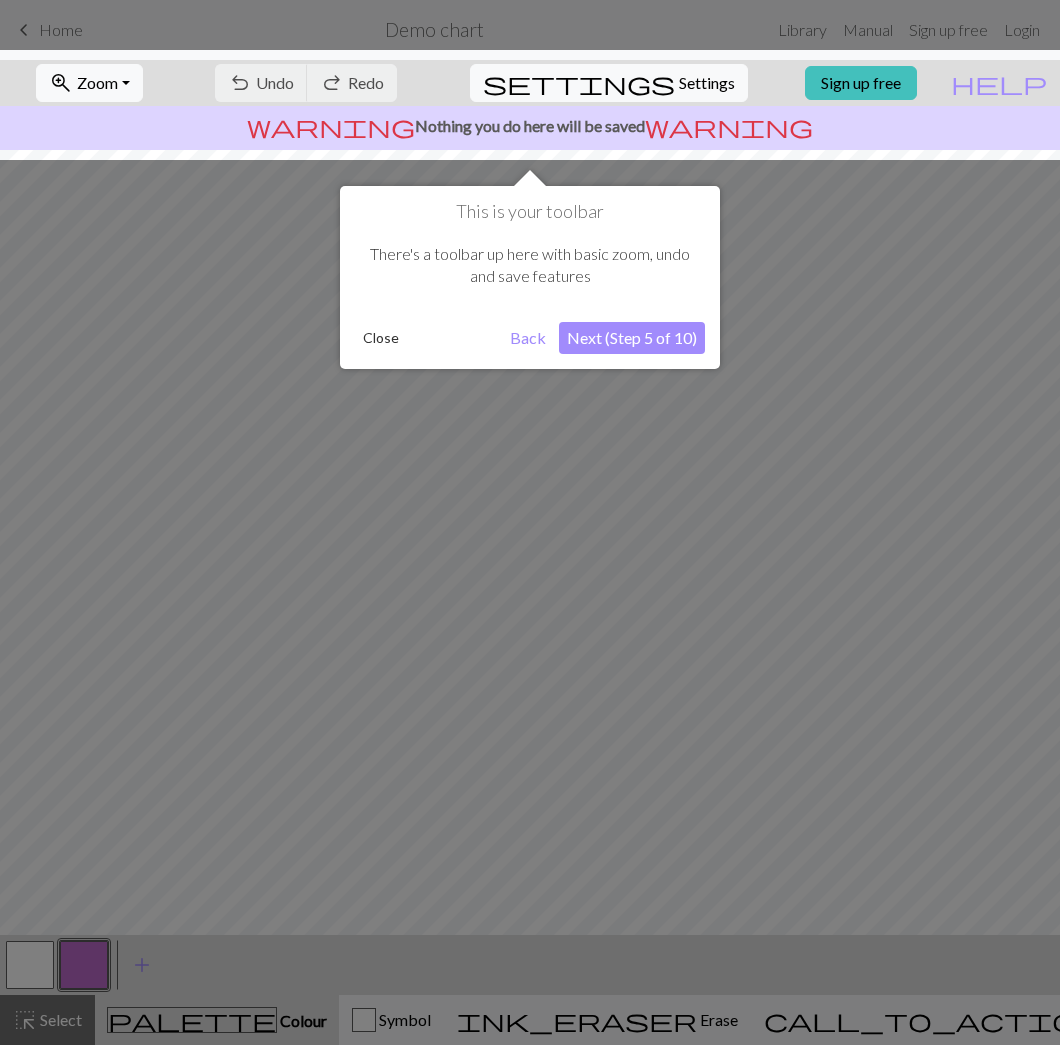 click on "Next (Step 5 of 10)" at bounding box center (632, 338) 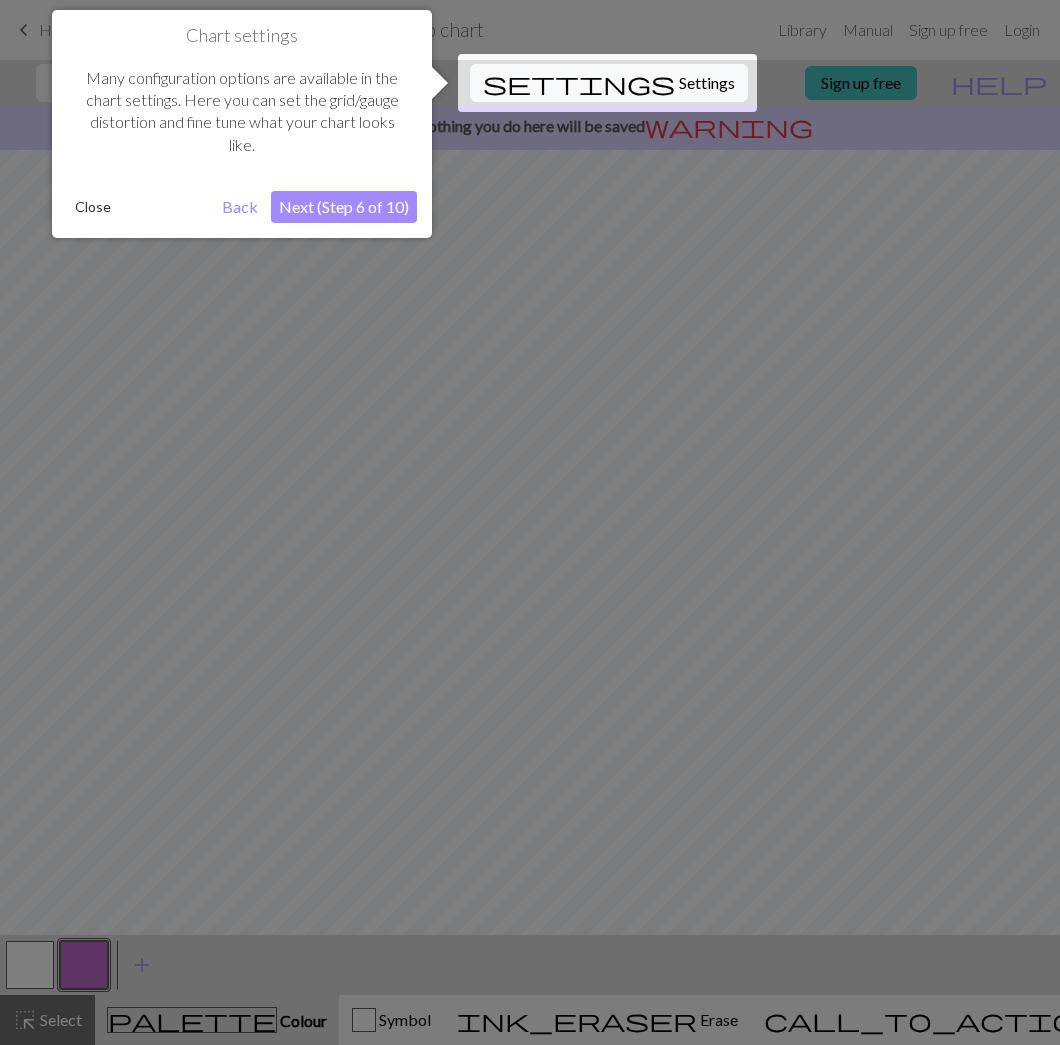 click on "Next (Step 6 of 10)" at bounding box center [344, 207] 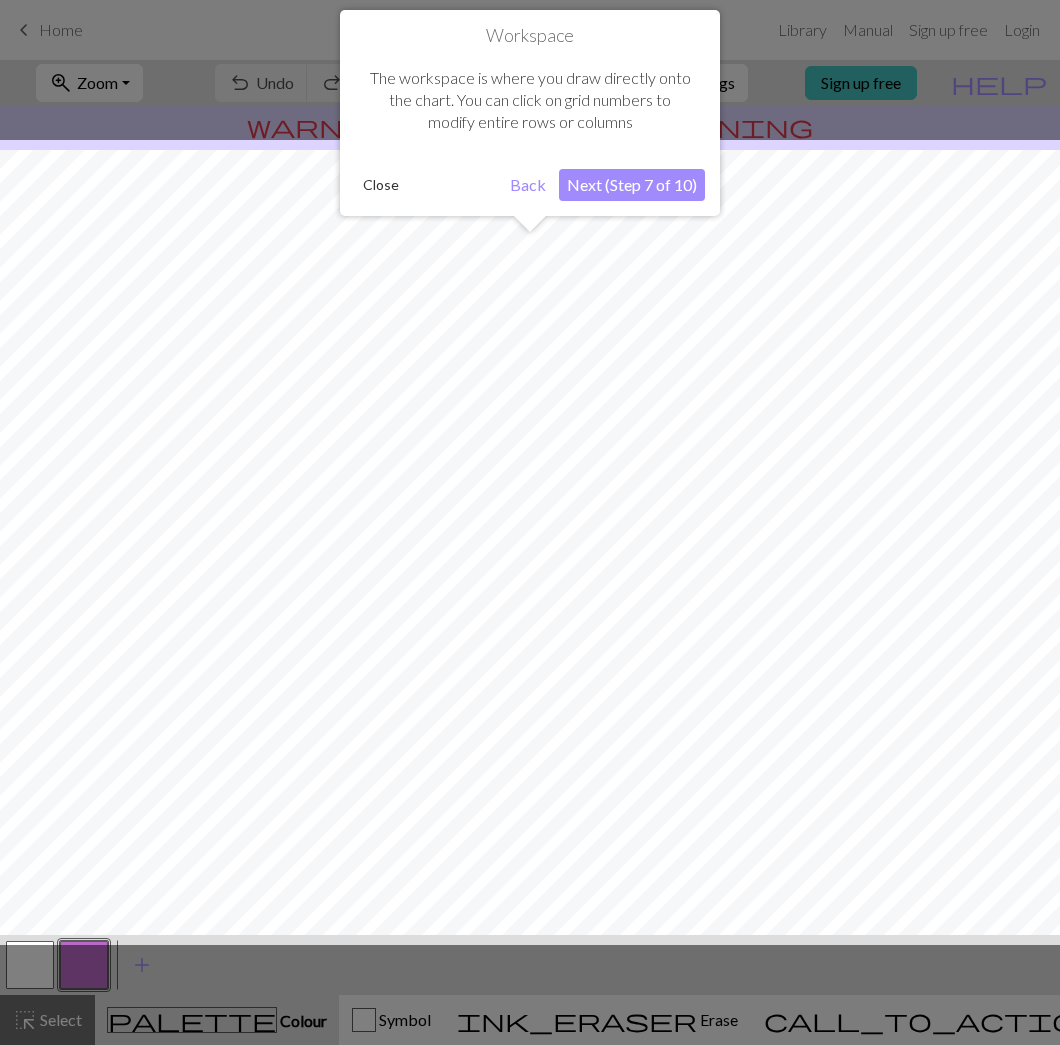 click on "Next (Step 7 of 10)" at bounding box center [632, 185] 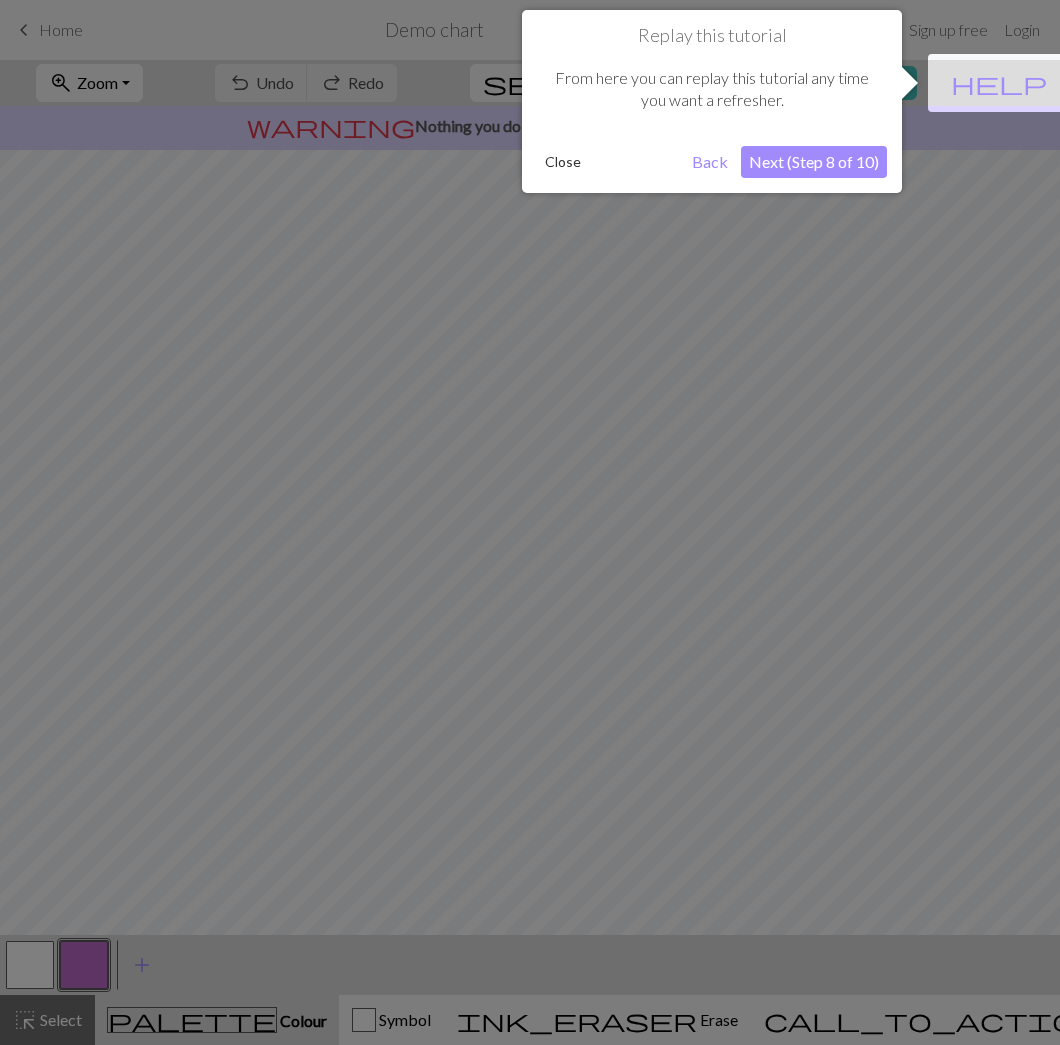 click on "Next (Step 8 of 10)" at bounding box center [814, 162] 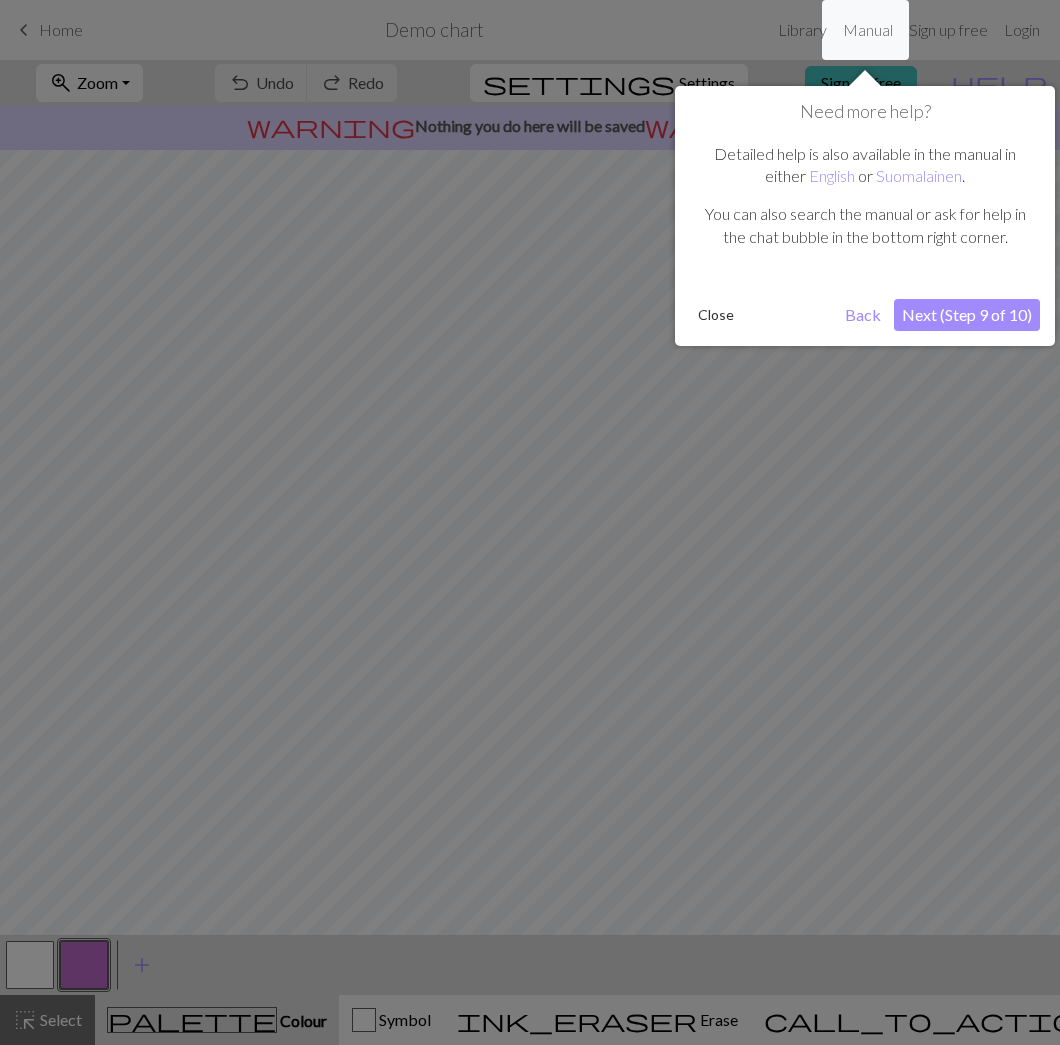 click on "Next (Step 9 of 10)" at bounding box center (967, 315) 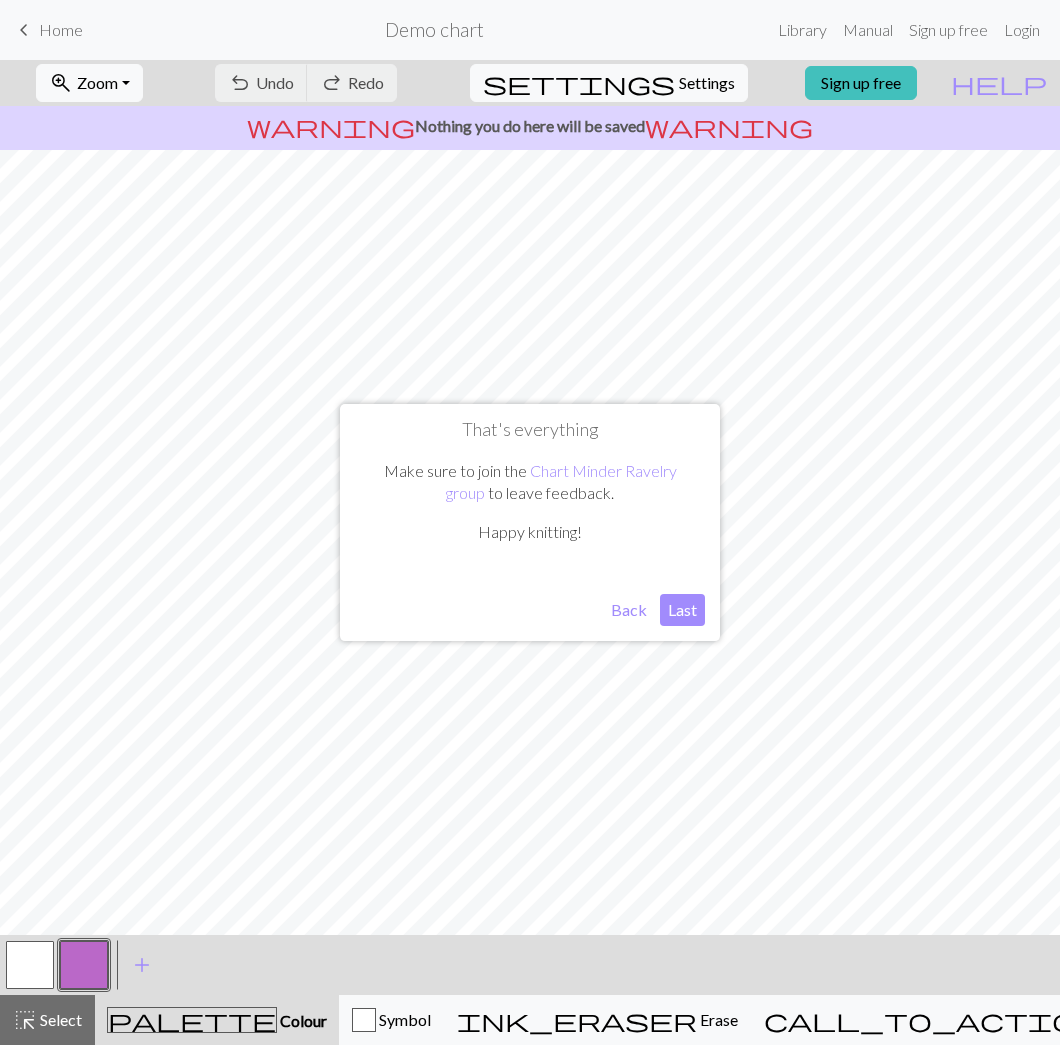 click on "Last" at bounding box center (682, 610) 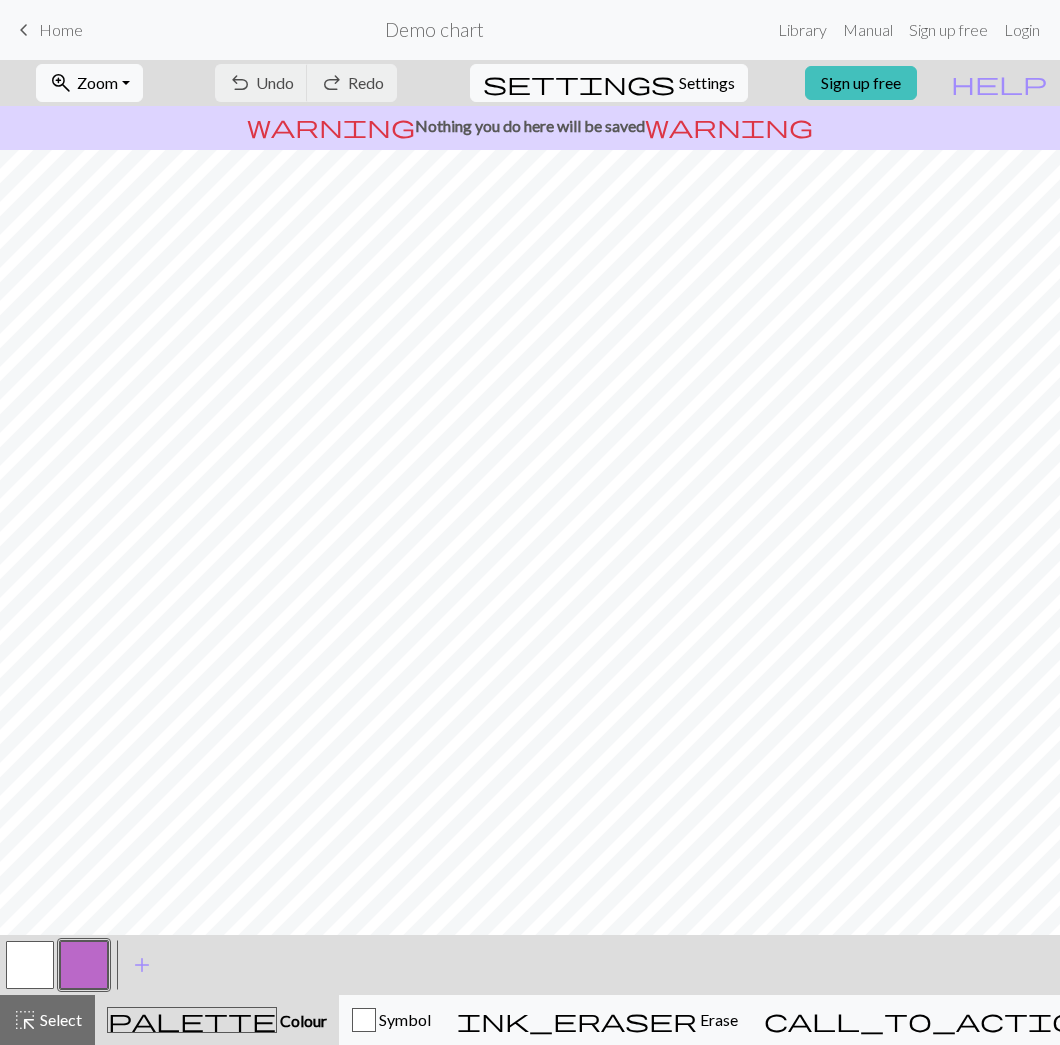 click at bounding box center (84, 965) 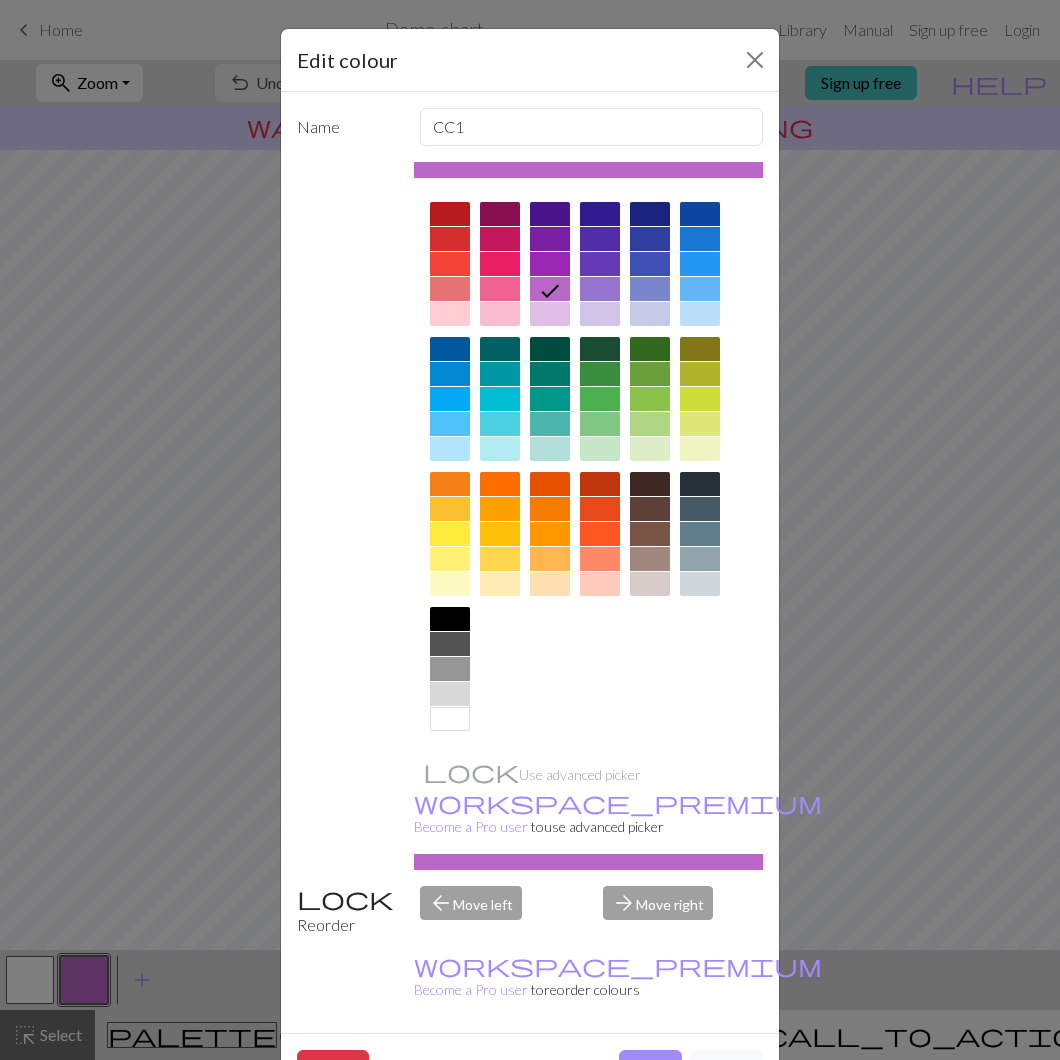 click at bounding box center [600, 349] 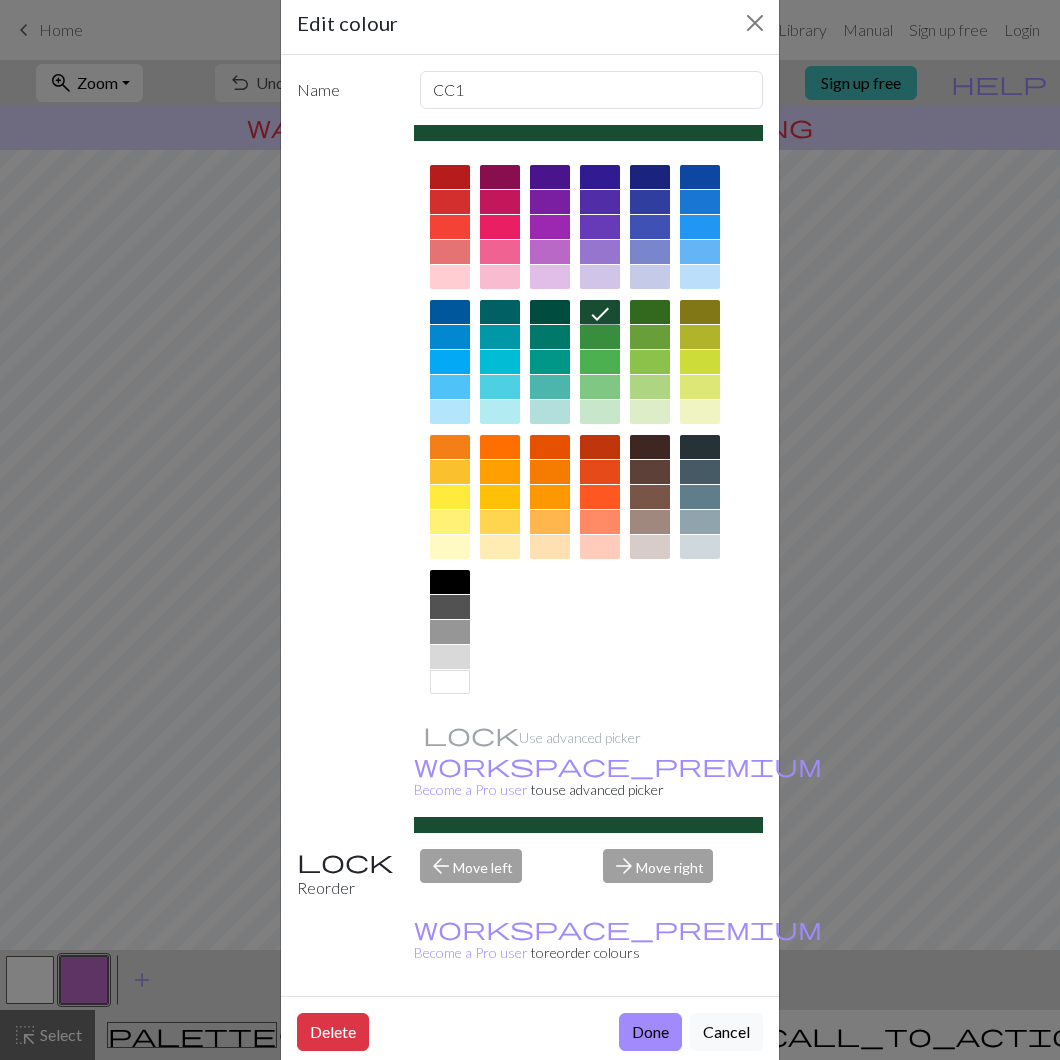 scroll, scrollTop: 73, scrollLeft: 0, axis: vertical 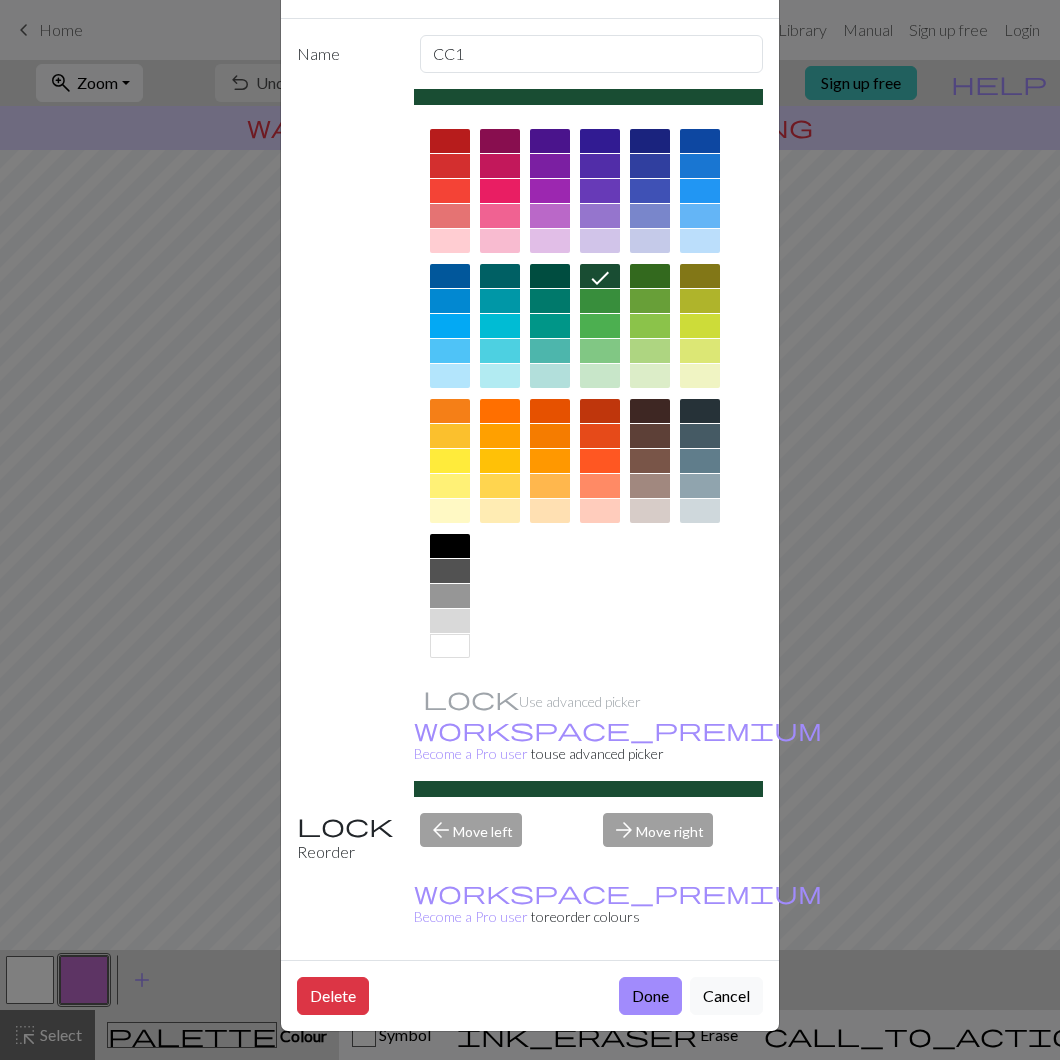 click on "Done" at bounding box center [650, 996] 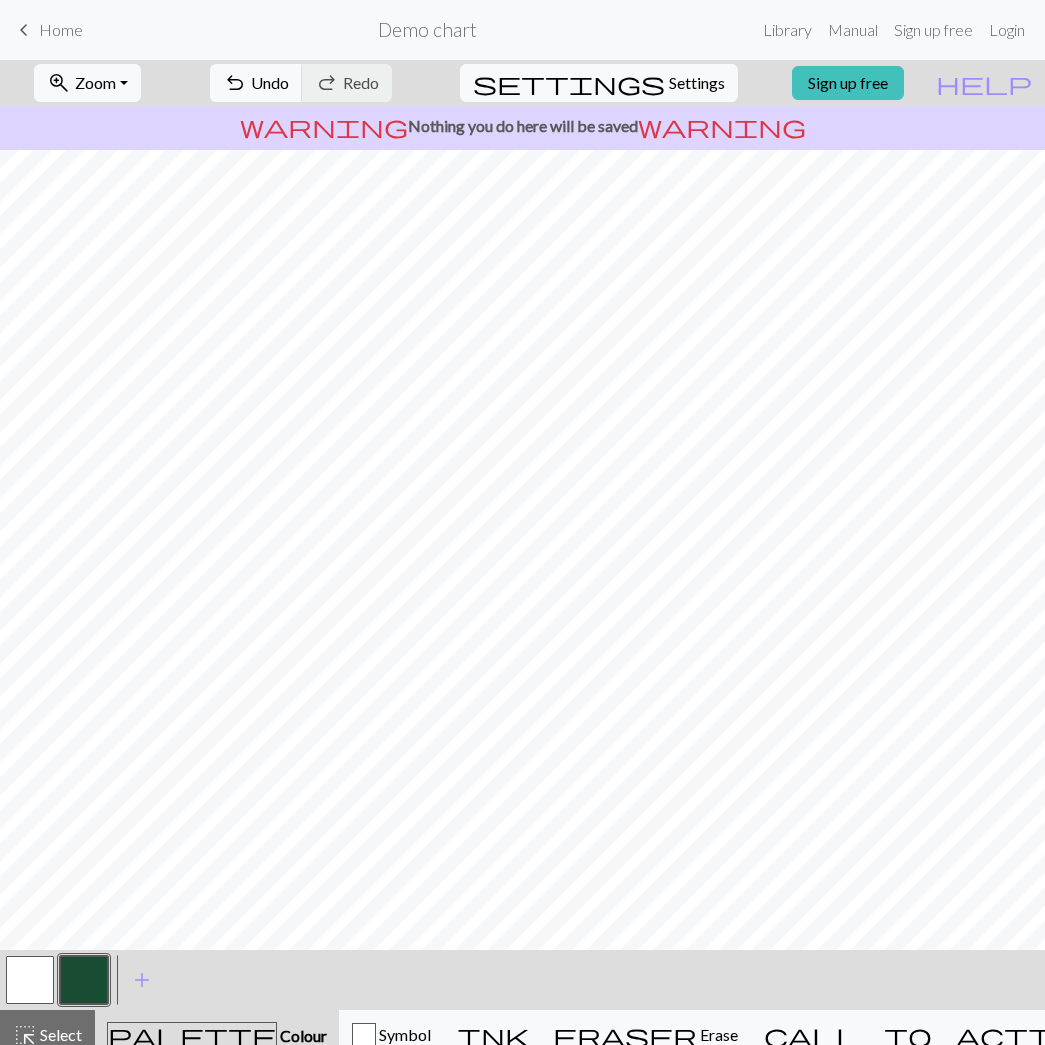 click at bounding box center [30, 980] 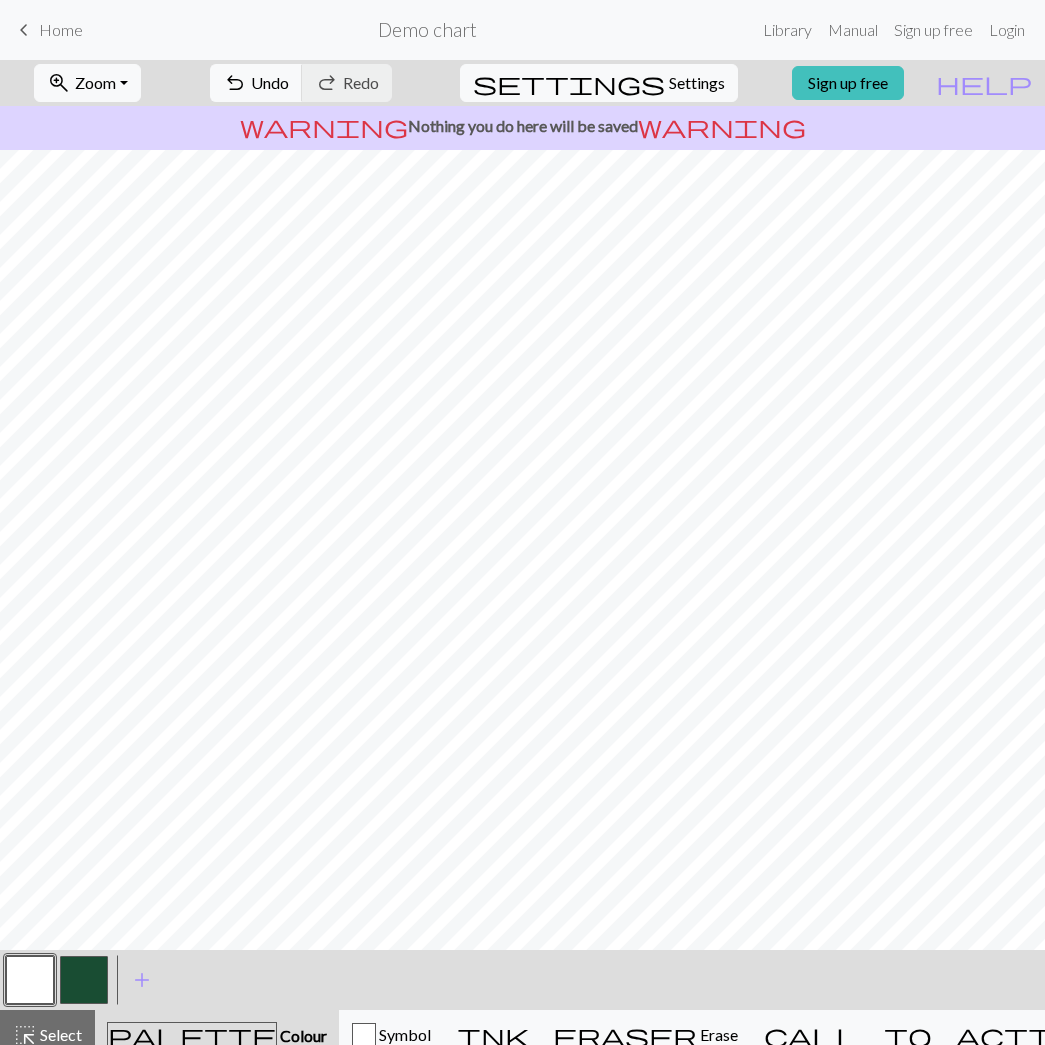 click at bounding box center [30, 980] 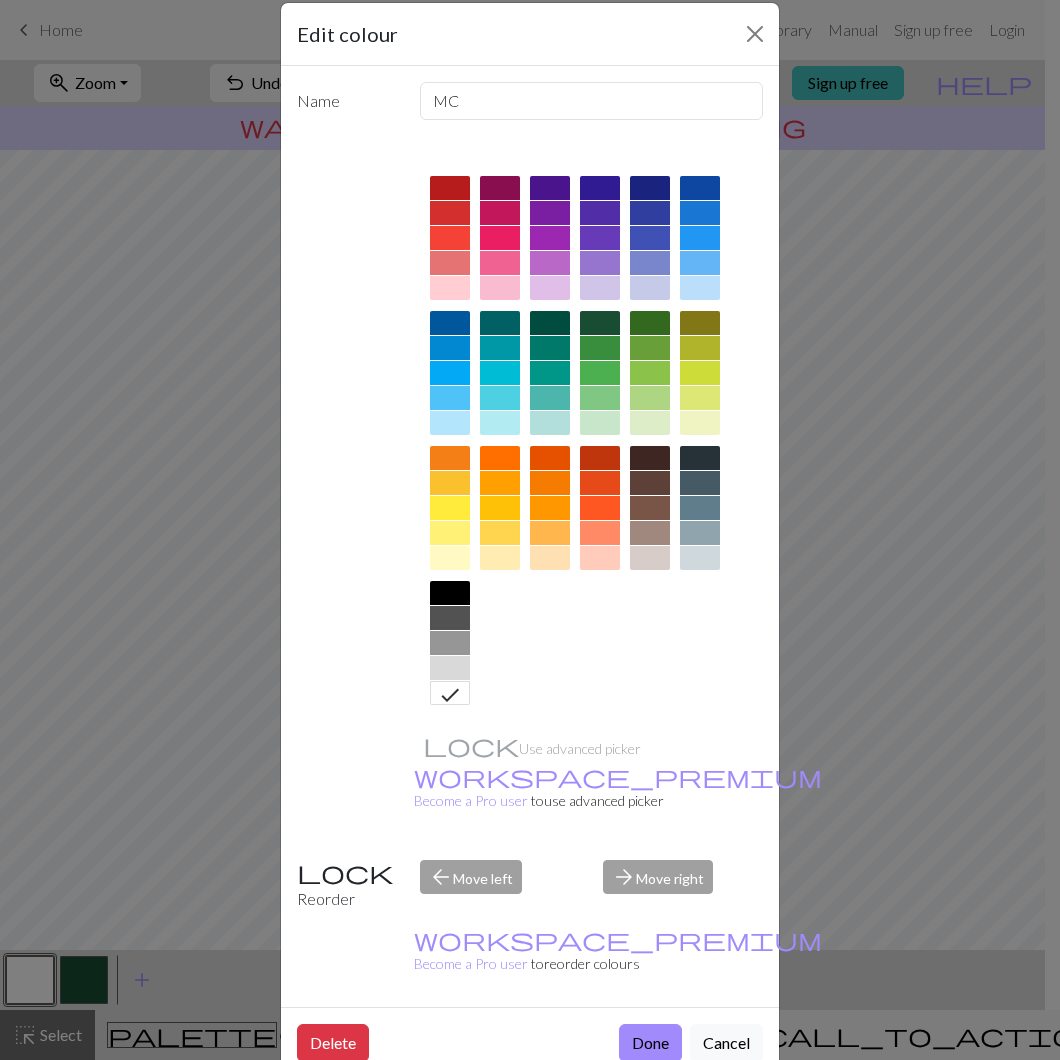 scroll, scrollTop: 0, scrollLeft: 0, axis: both 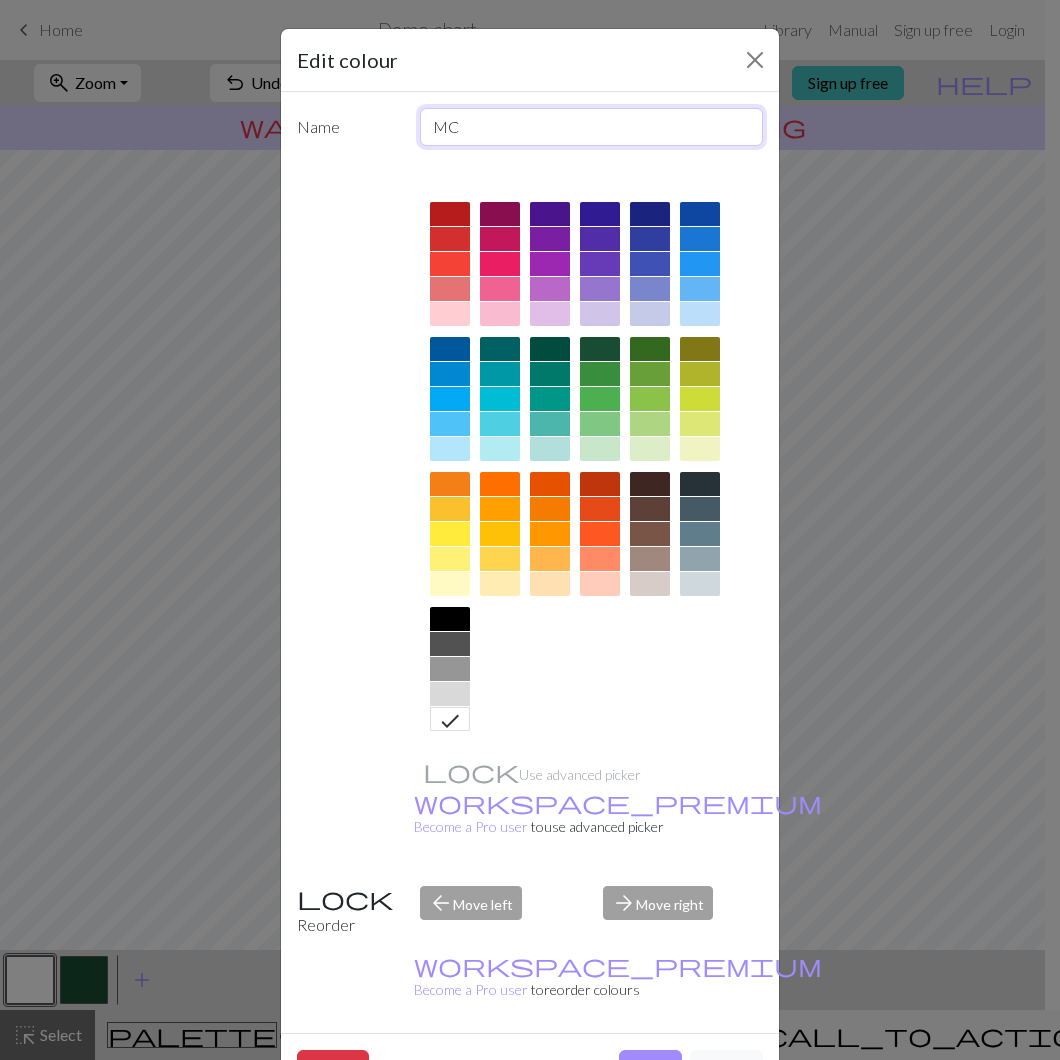 click on "MC" at bounding box center [592, 127] 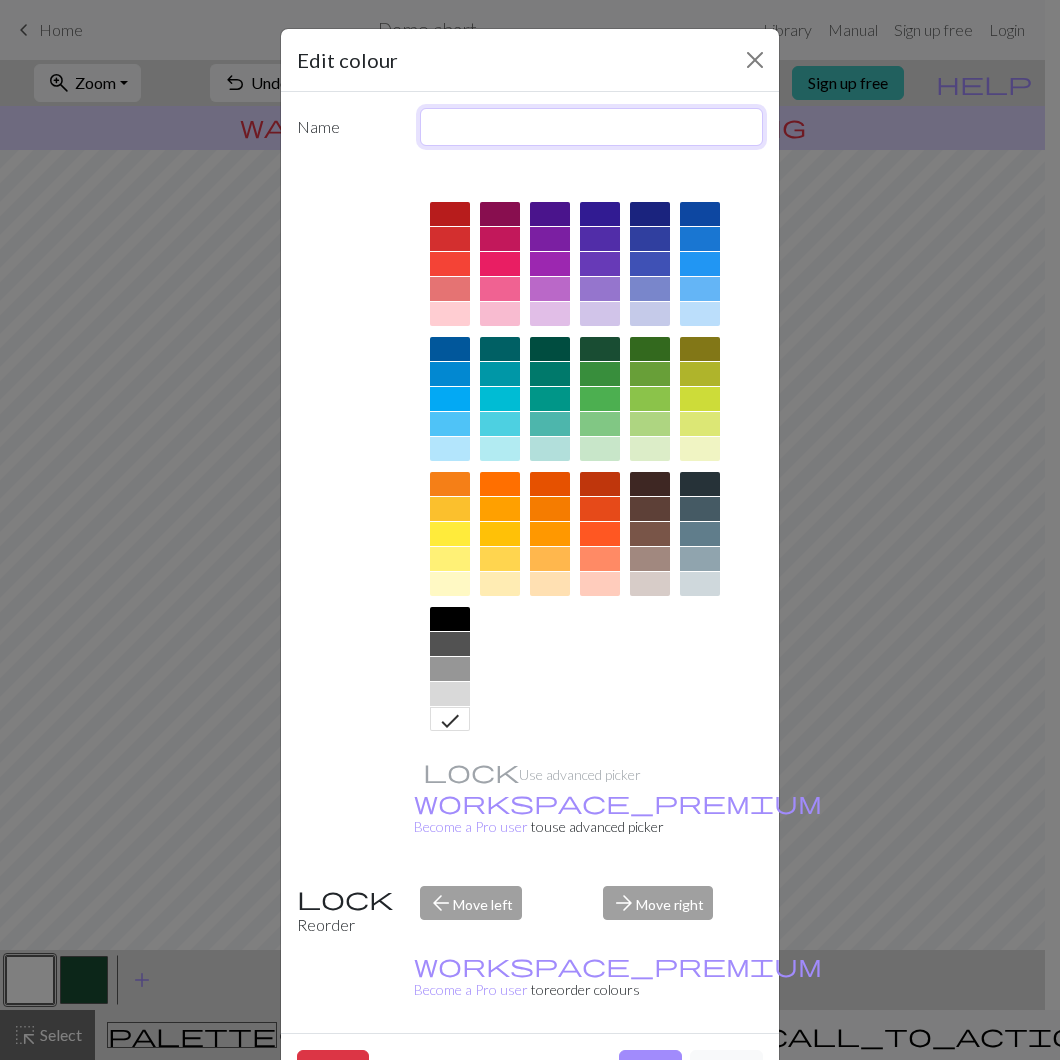 type 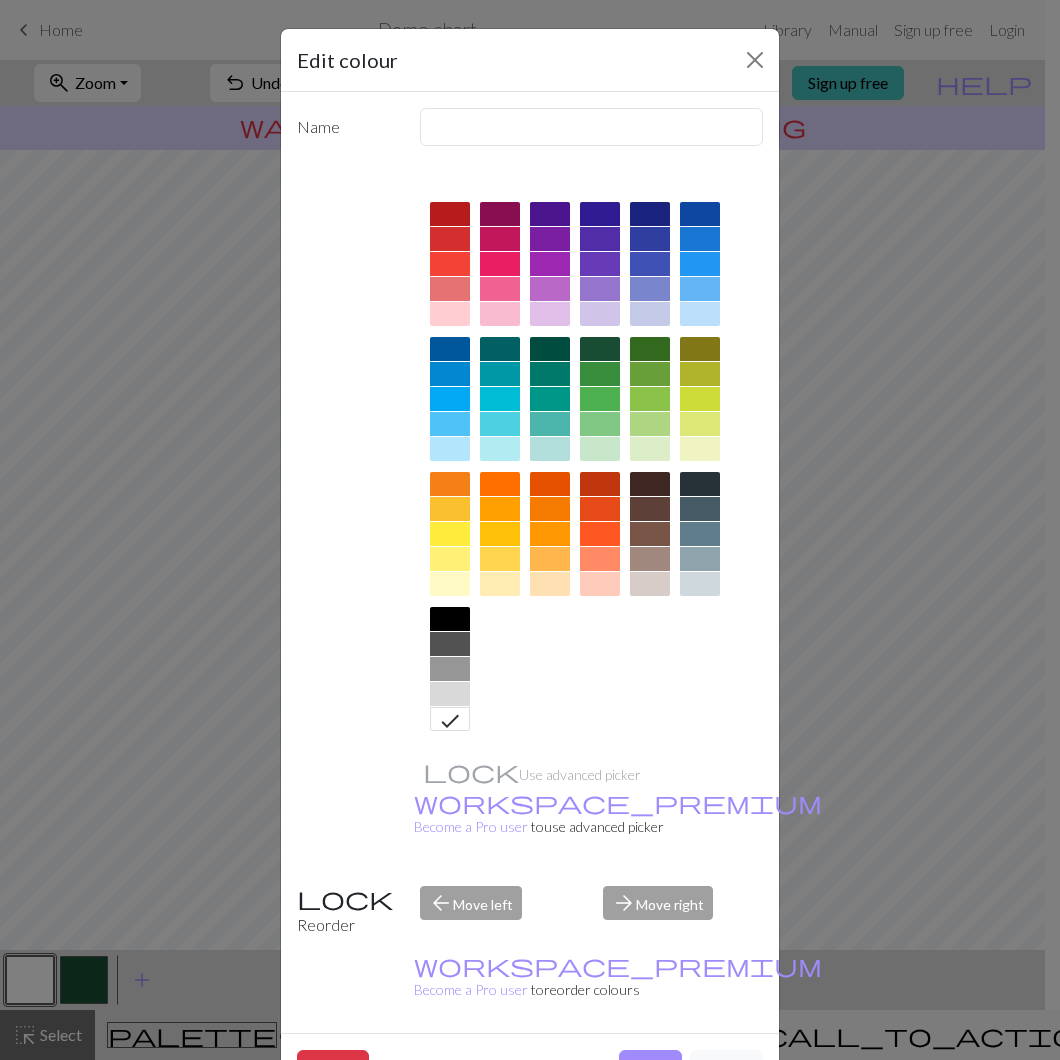 click at bounding box center (589, 467) 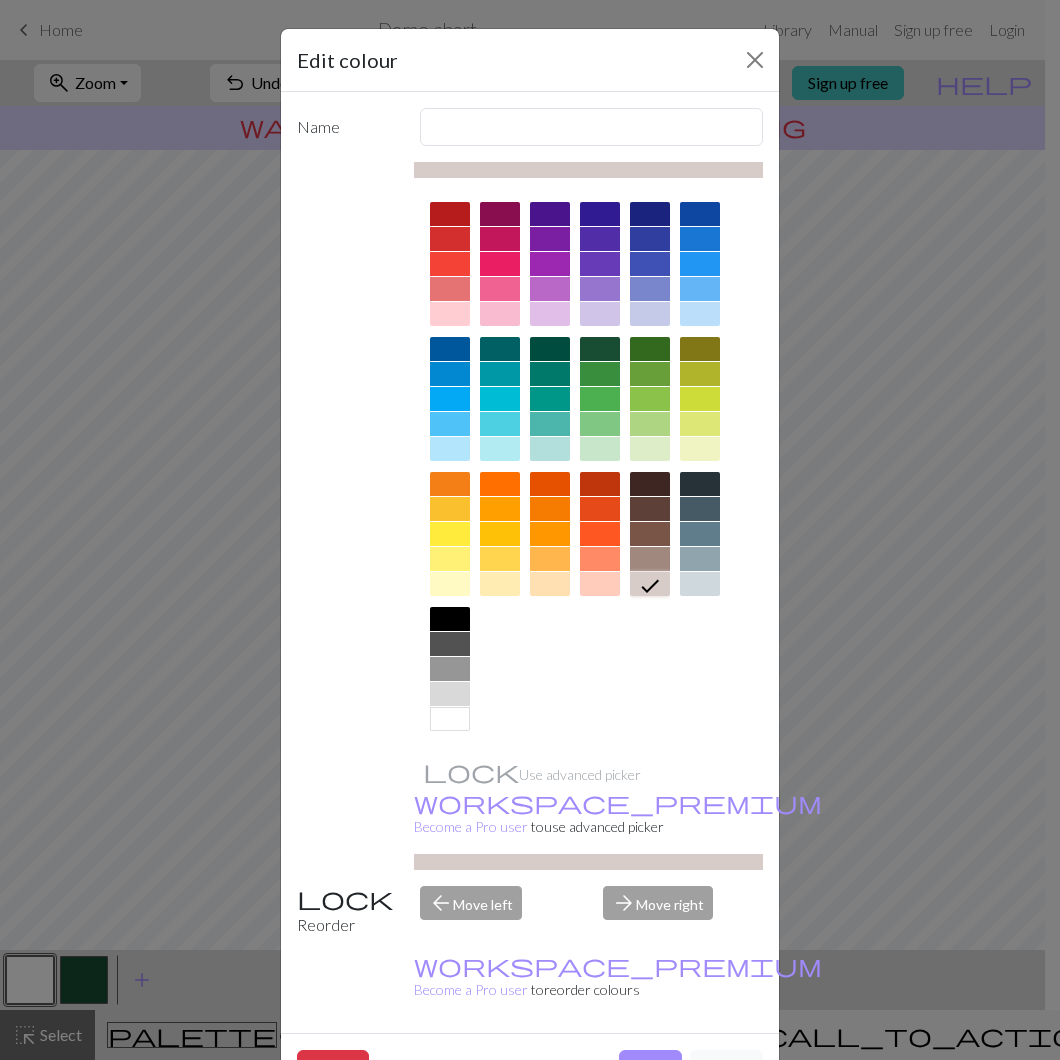 click at bounding box center [700, 584] 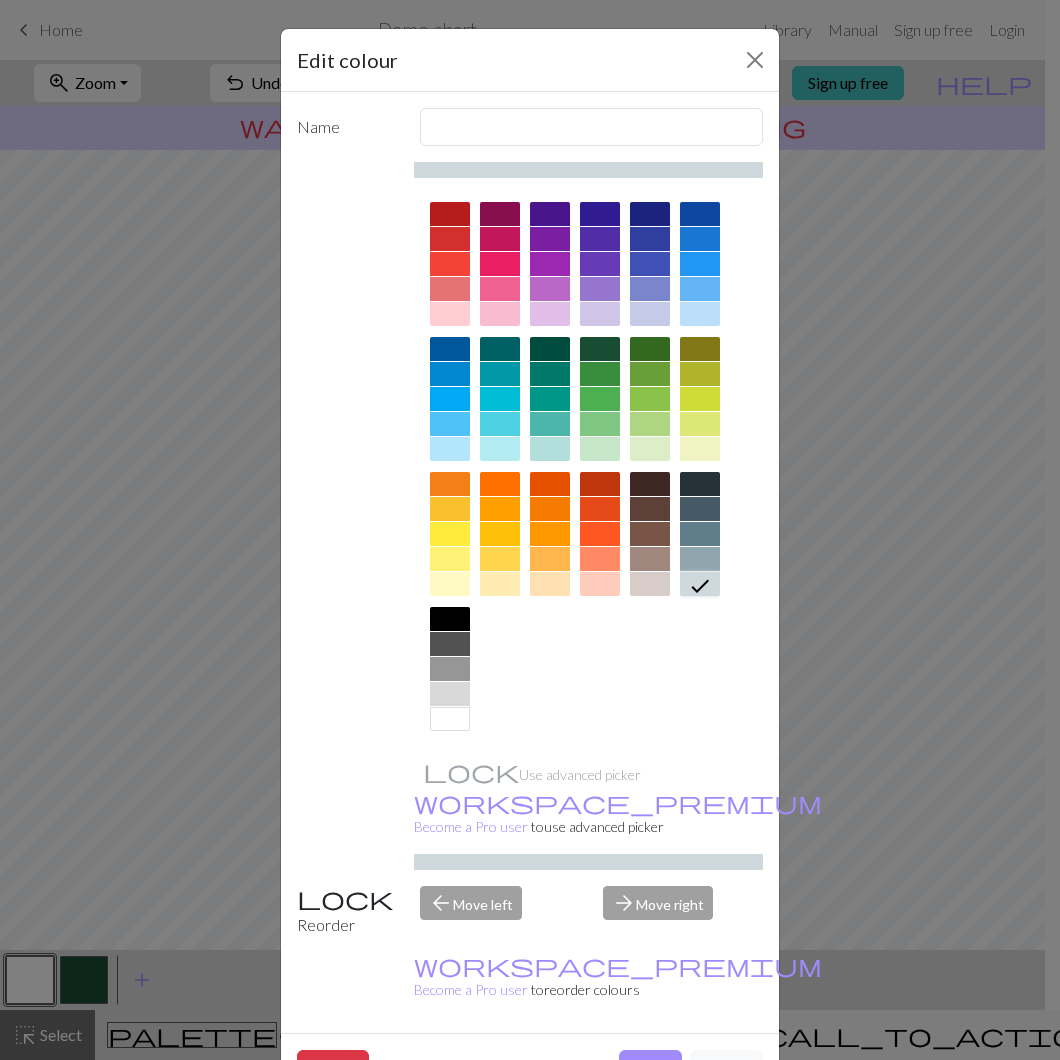 click at bounding box center [650, 584] 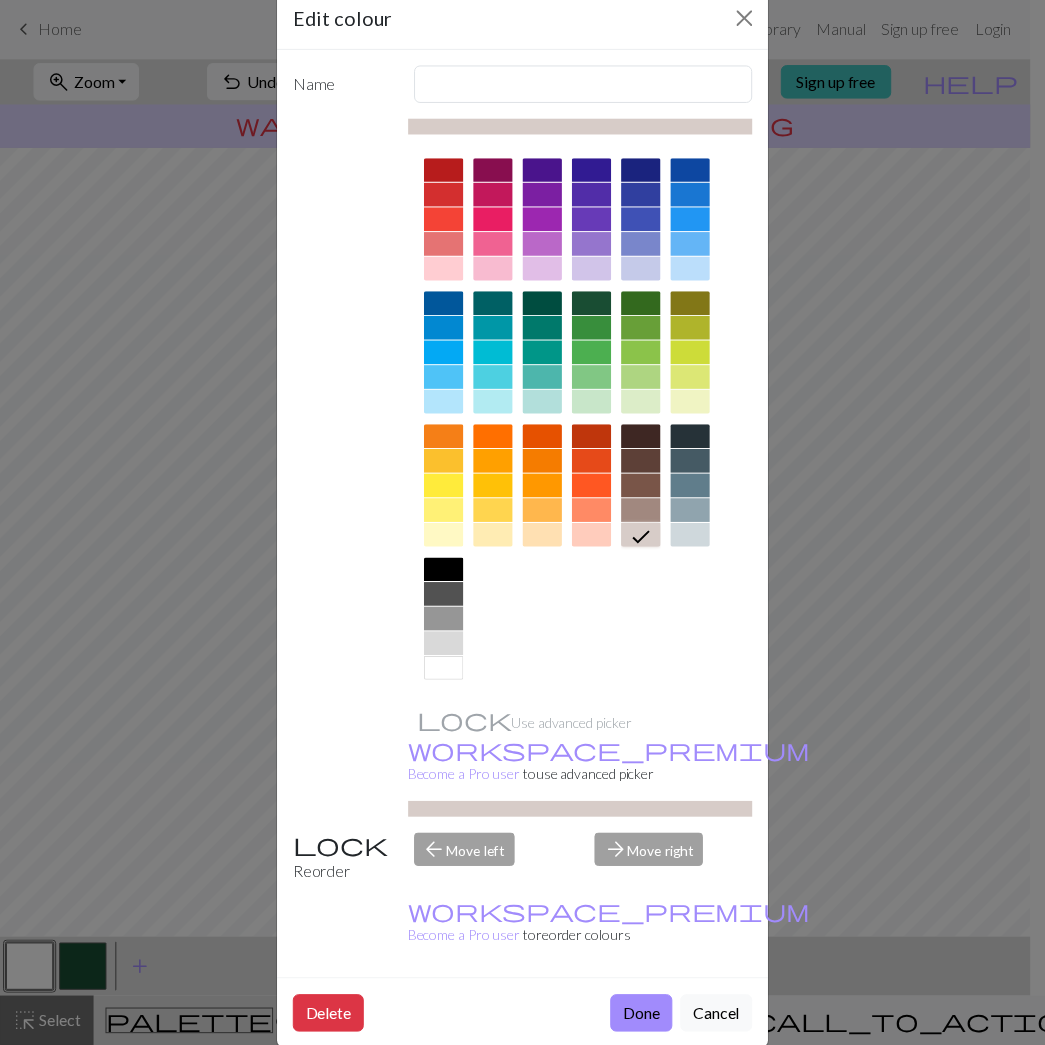 scroll, scrollTop: 73, scrollLeft: 0, axis: vertical 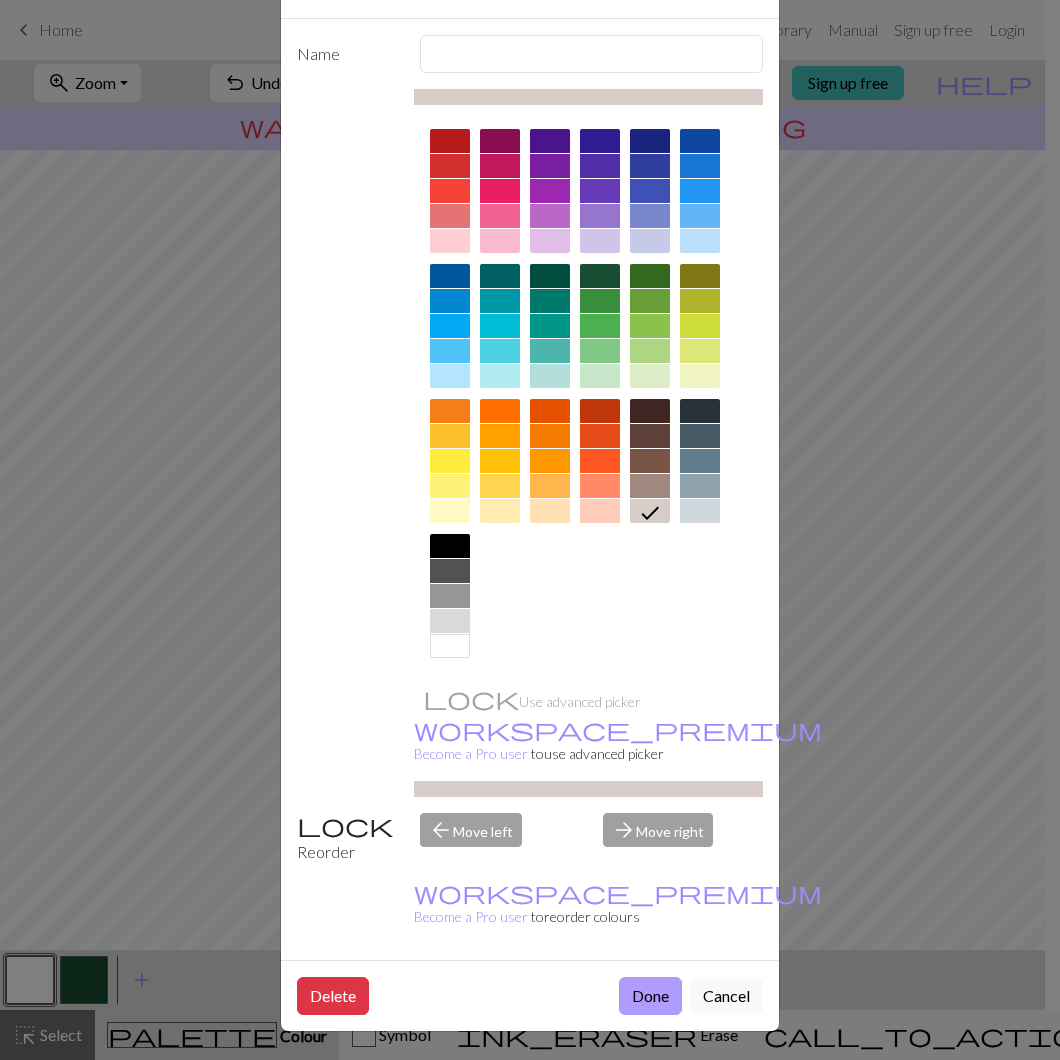 click on "Done" at bounding box center [650, 996] 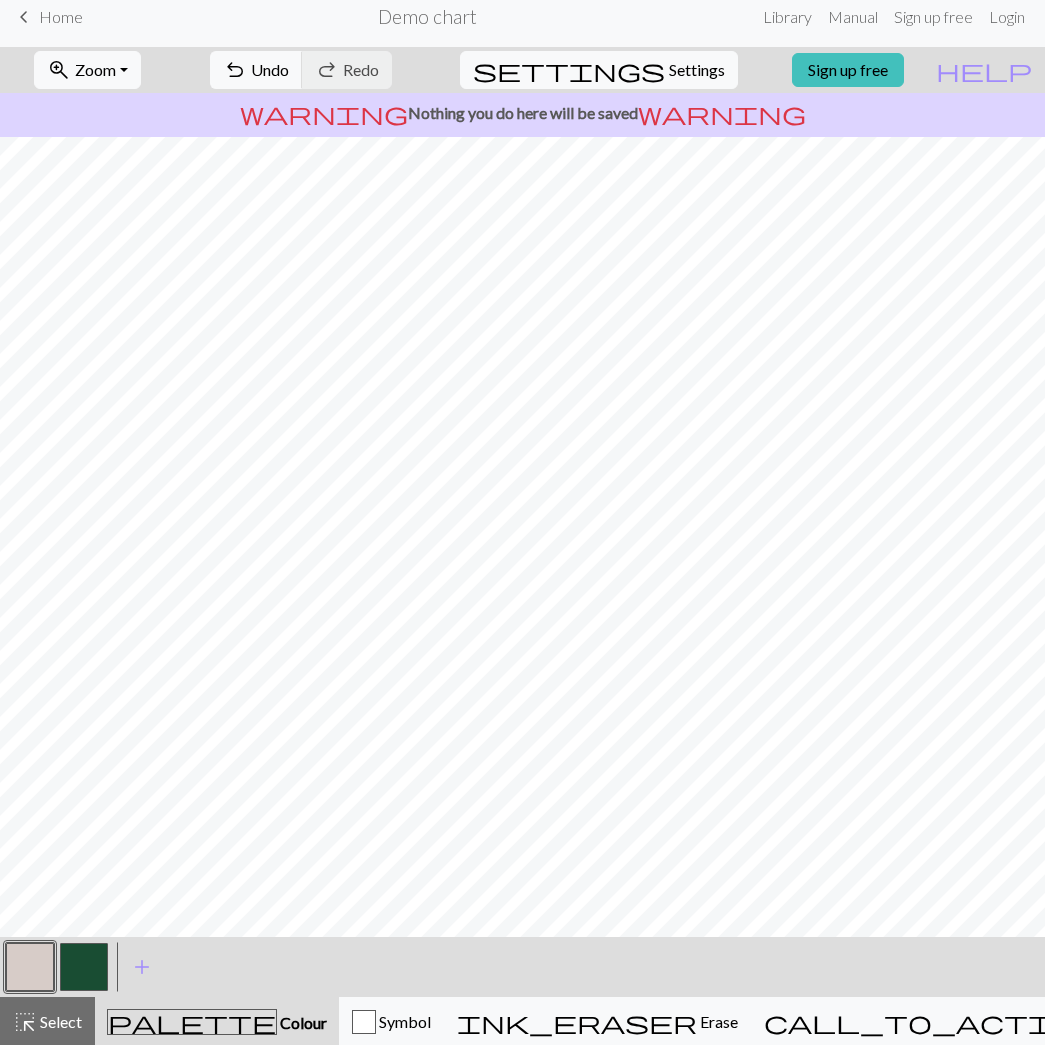 scroll, scrollTop: 15, scrollLeft: 0, axis: vertical 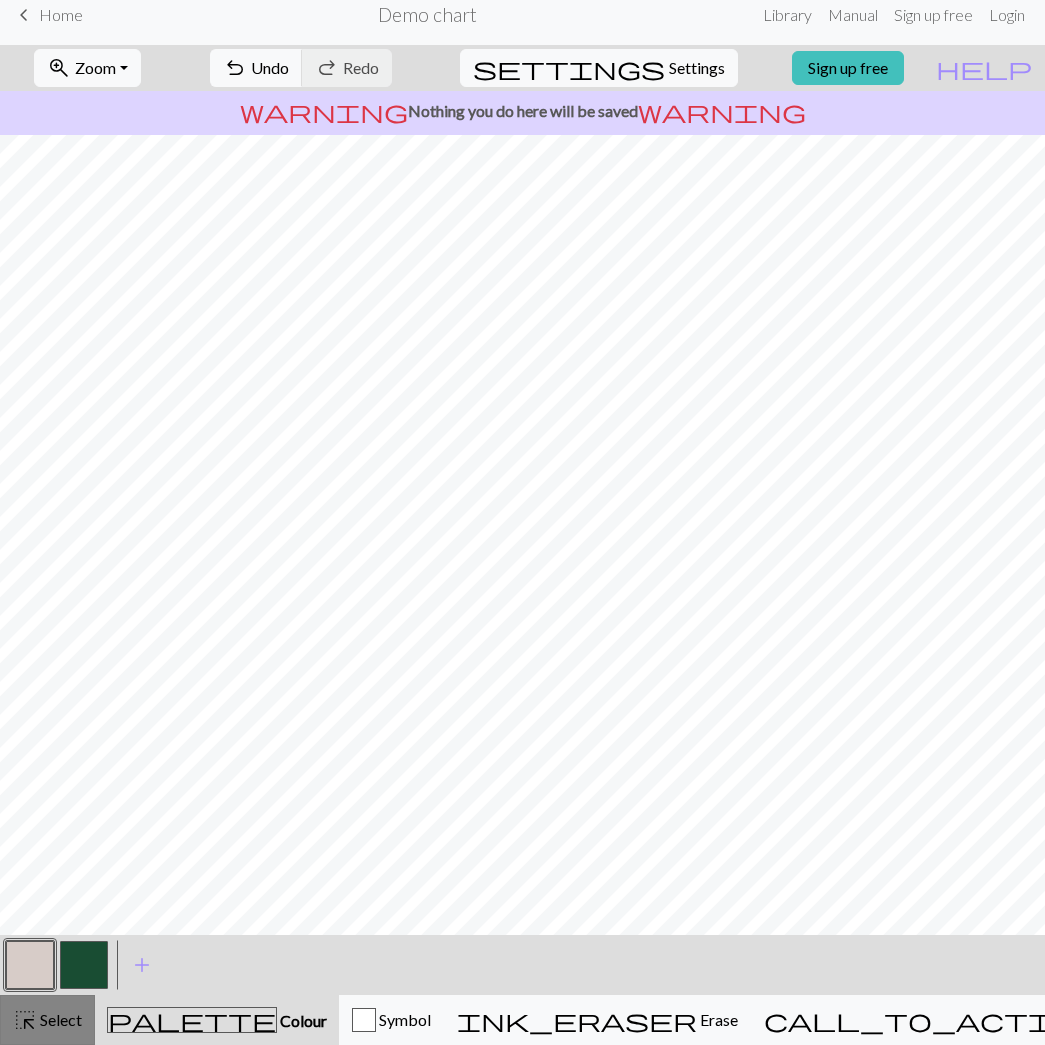 click on "Select" at bounding box center [59, 1019] 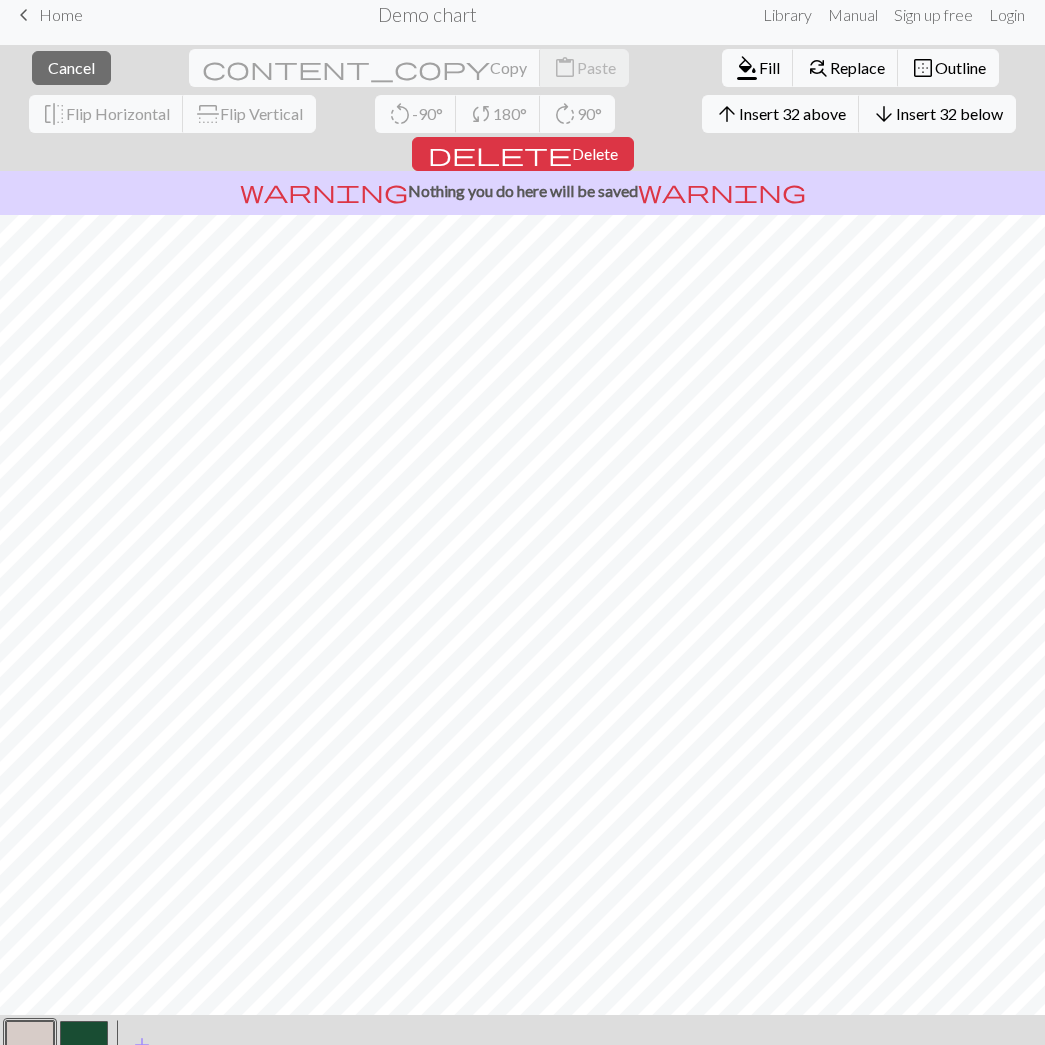 click at bounding box center (84, 1045) 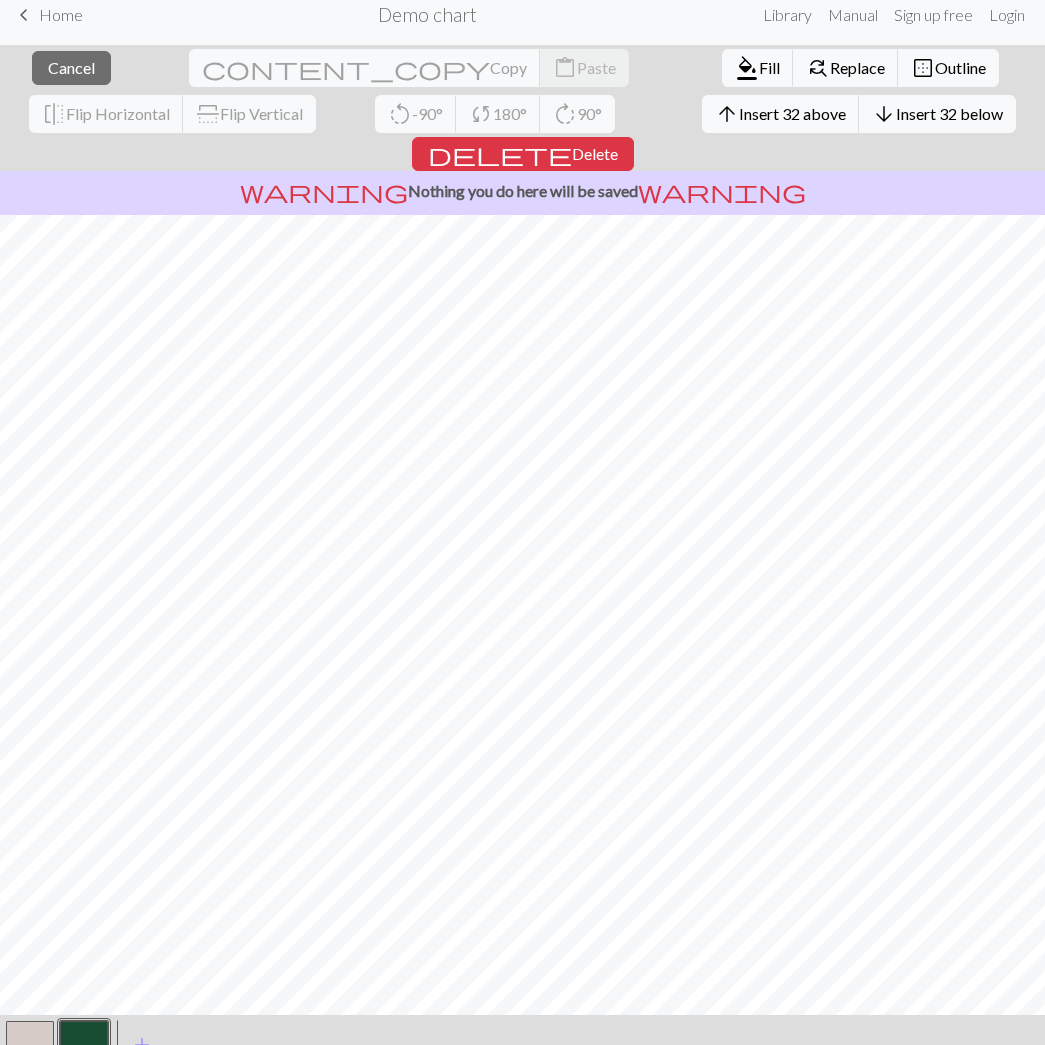 scroll, scrollTop: 95, scrollLeft: 0, axis: vertical 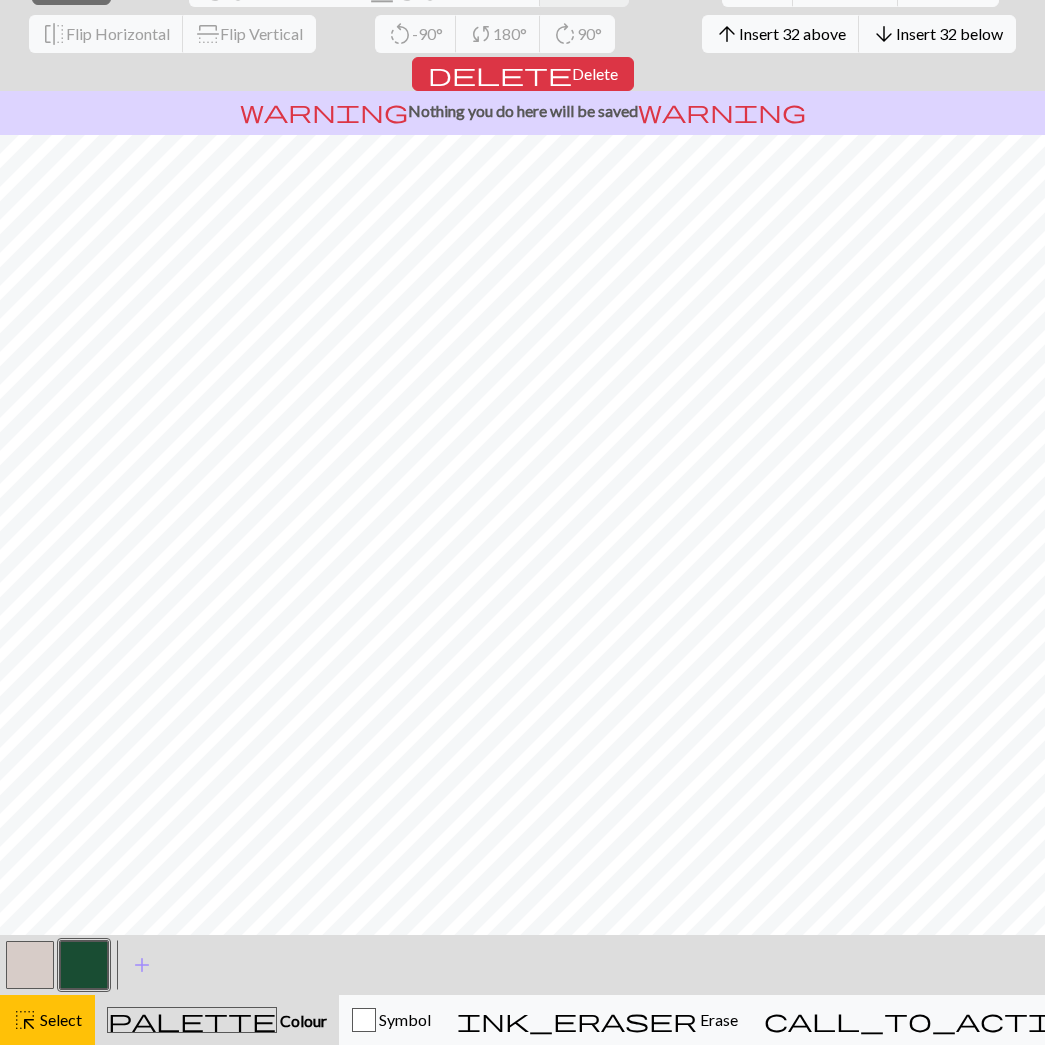 click on "Colour" at bounding box center [302, 1020] 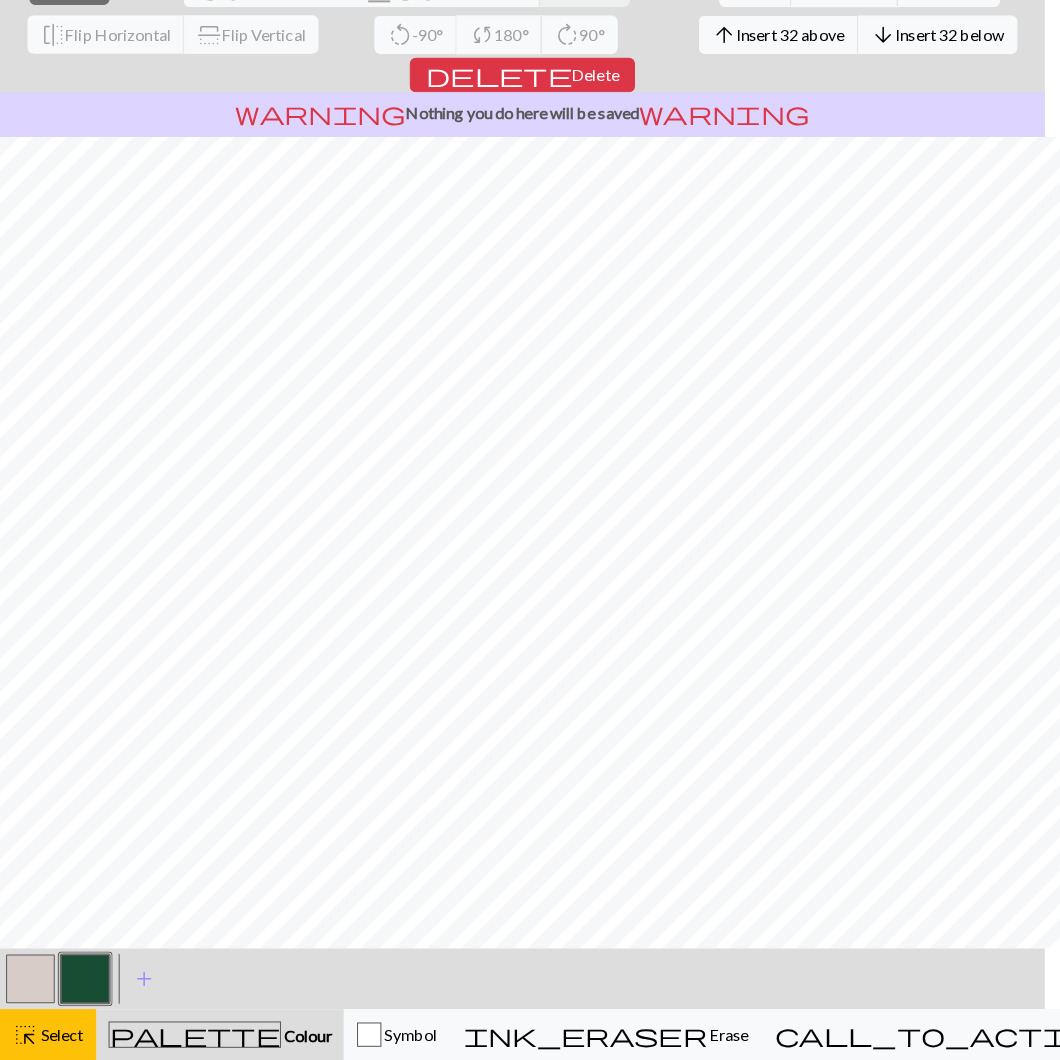 scroll, scrollTop: 80, scrollLeft: 0, axis: vertical 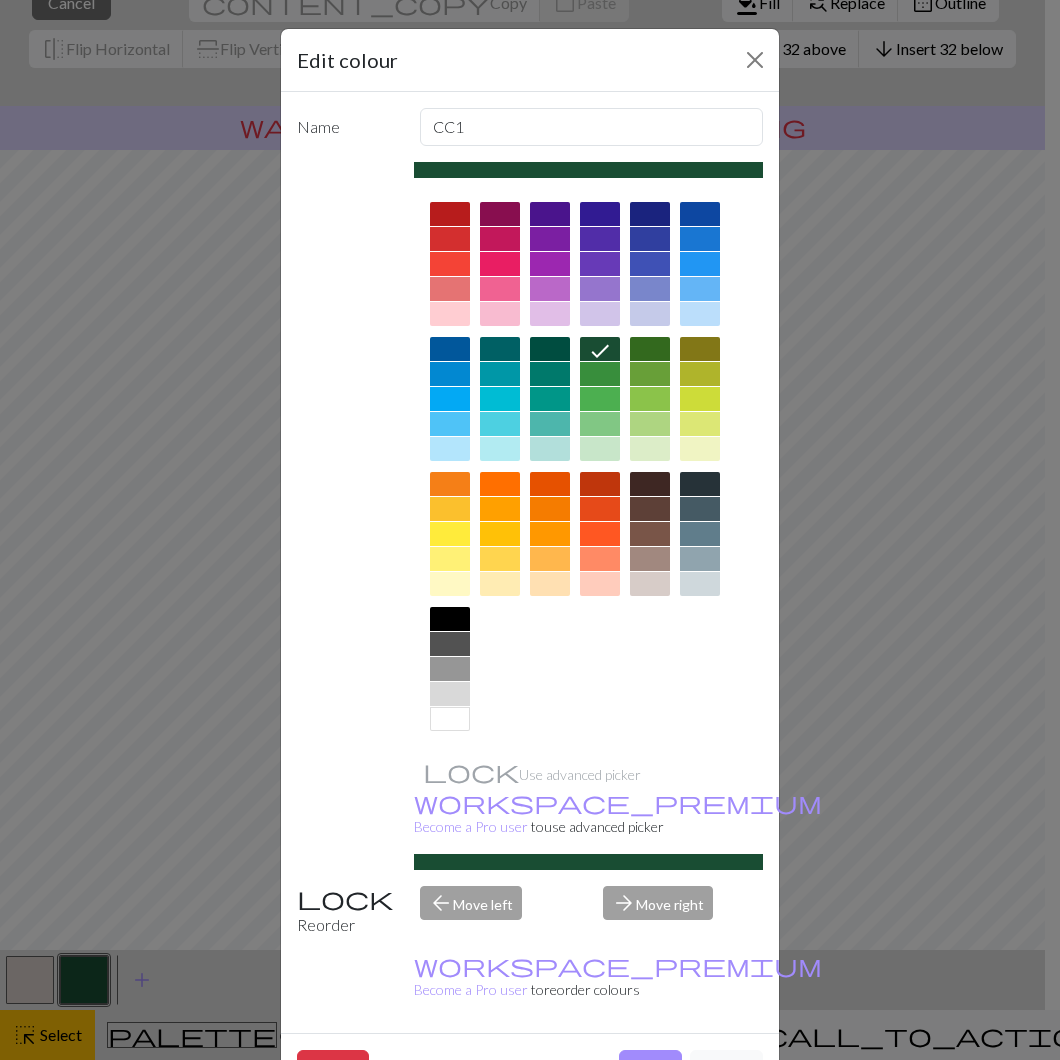 click 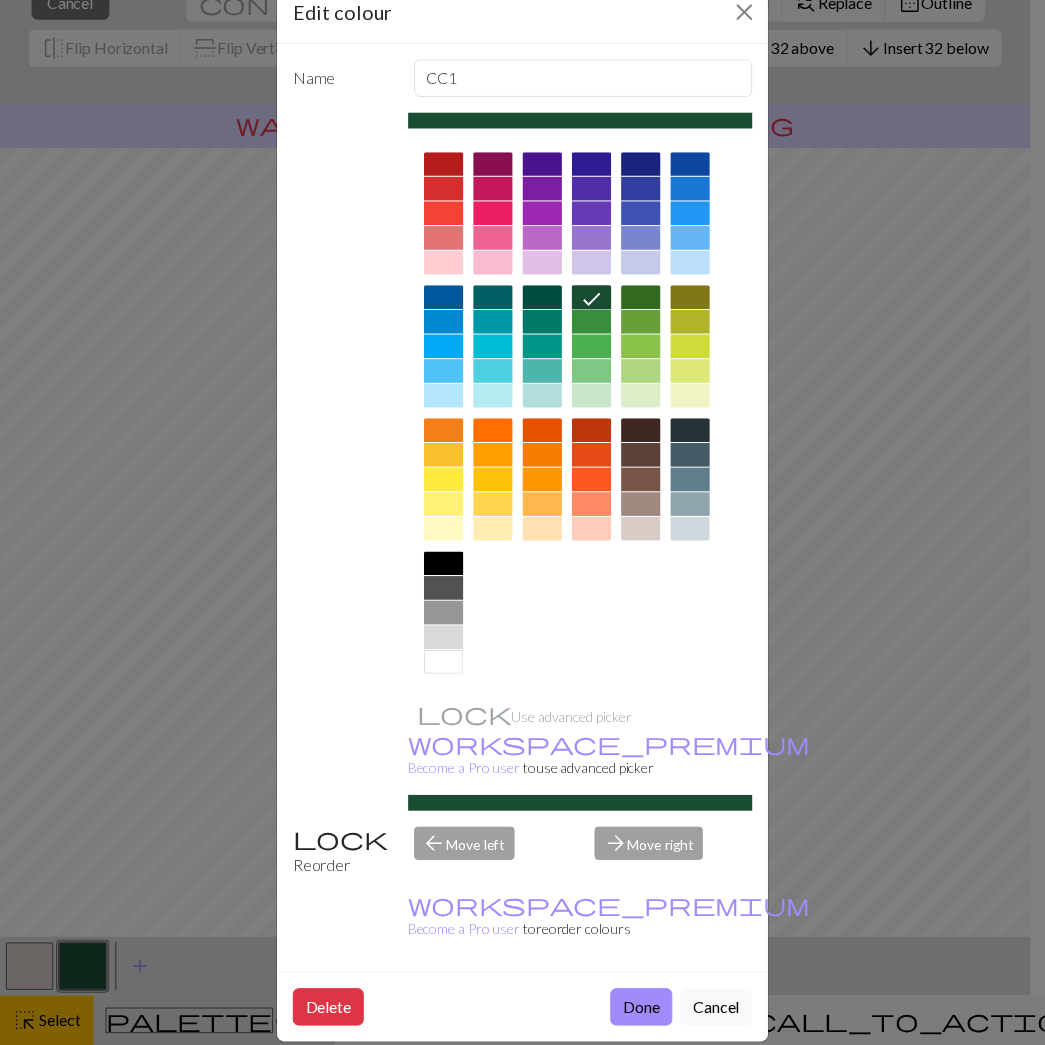 scroll, scrollTop: 73, scrollLeft: 0, axis: vertical 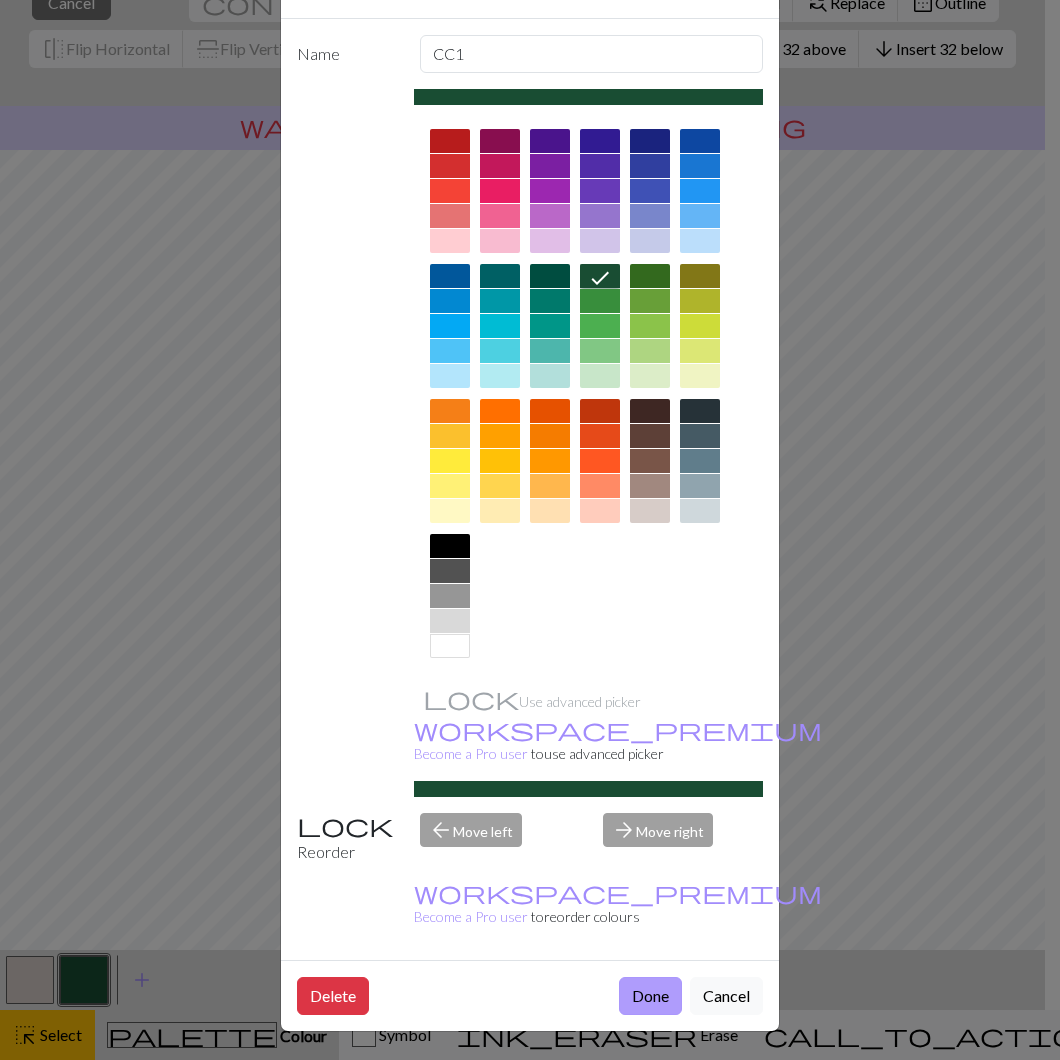 click on "Done" at bounding box center [650, 996] 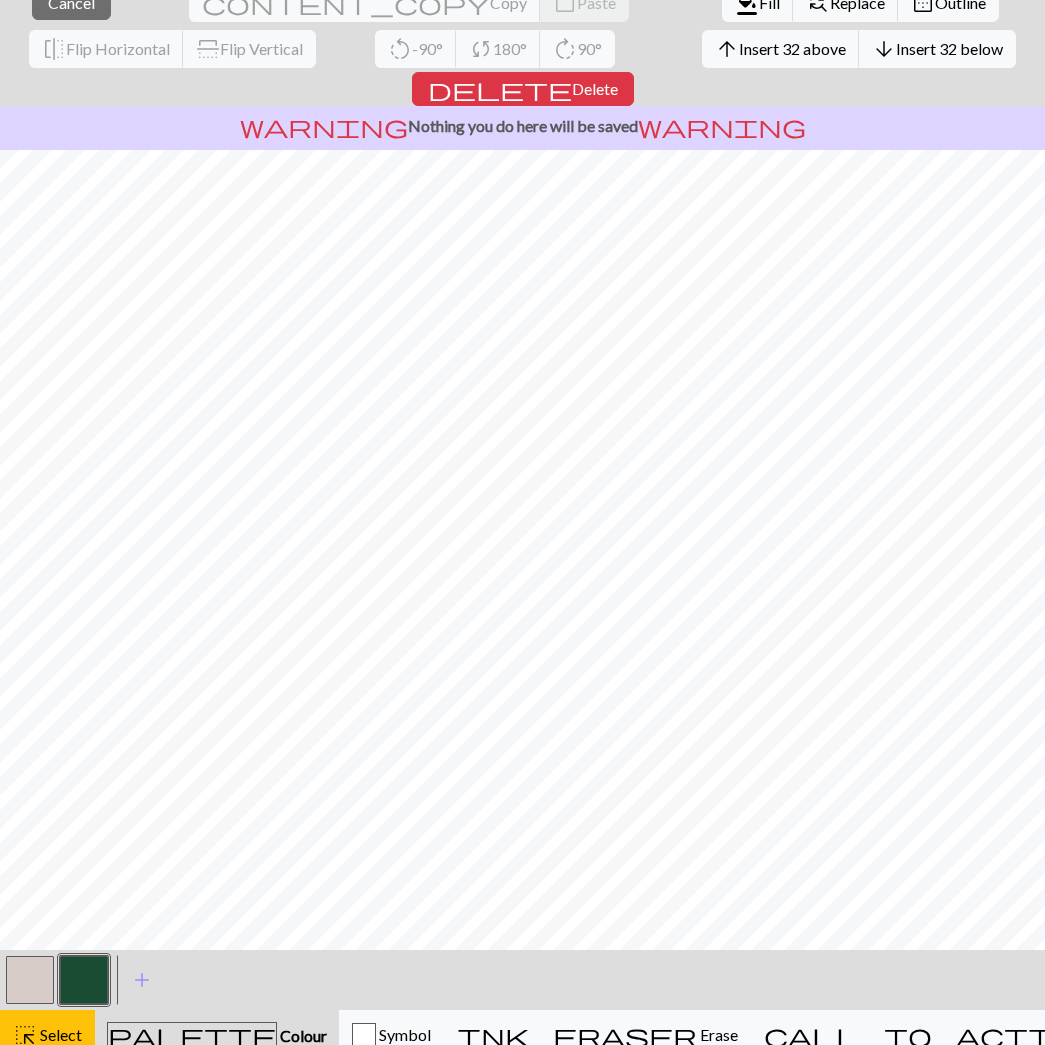 scroll, scrollTop: 95, scrollLeft: 0, axis: vertical 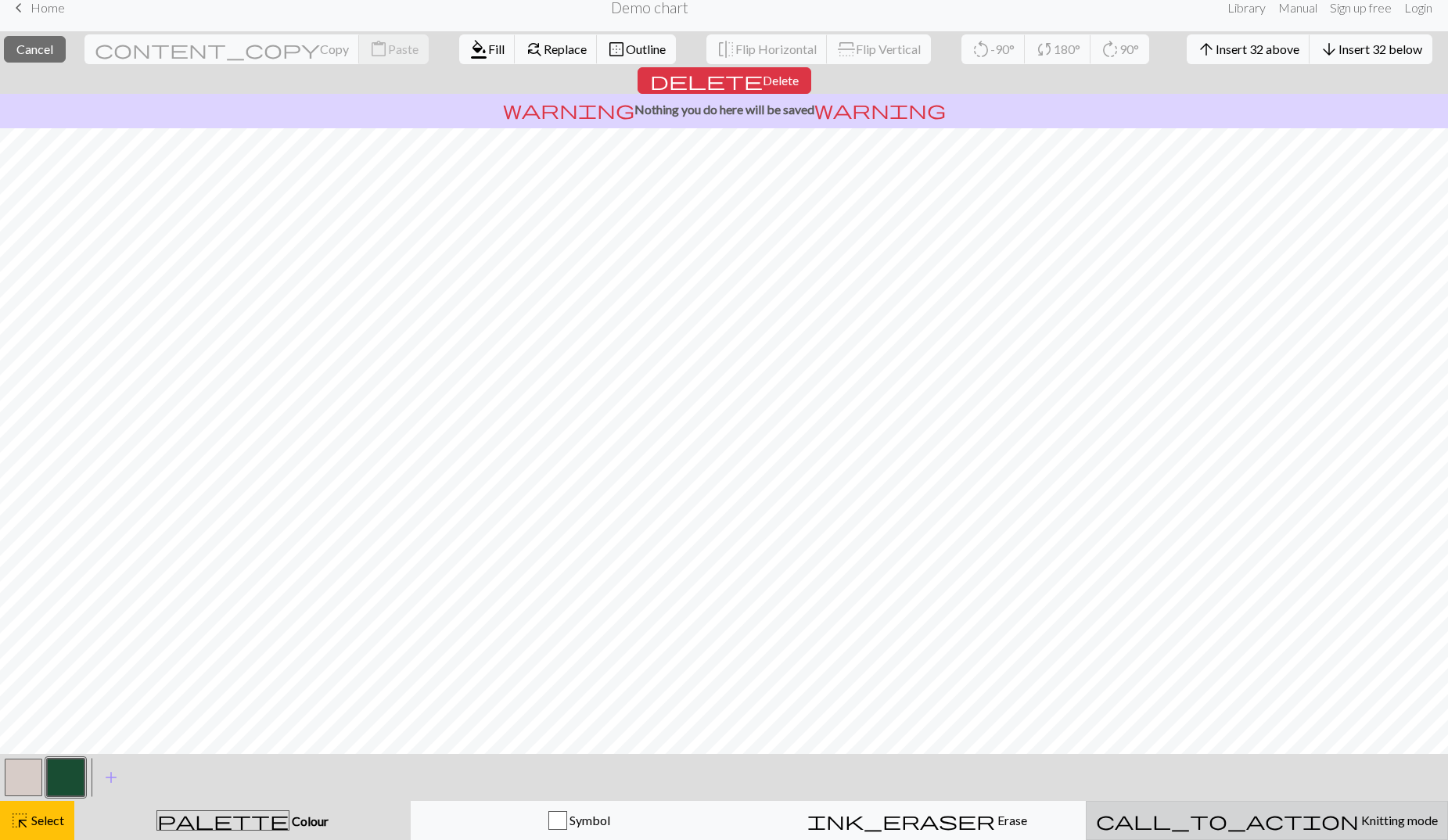 click on "Knitting mode" at bounding box center [1398, 820] 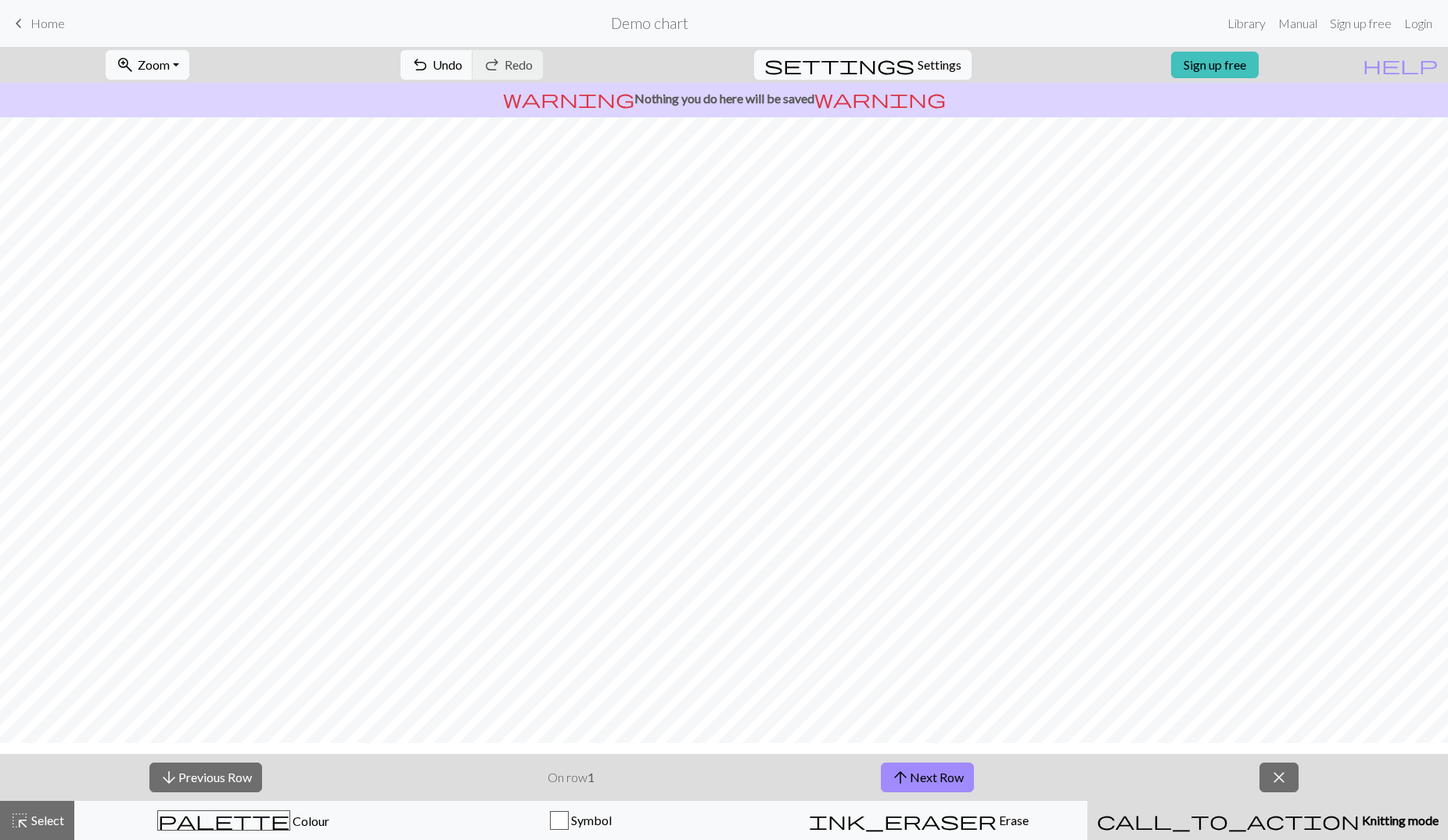 scroll, scrollTop: 0, scrollLeft: 0, axis: both 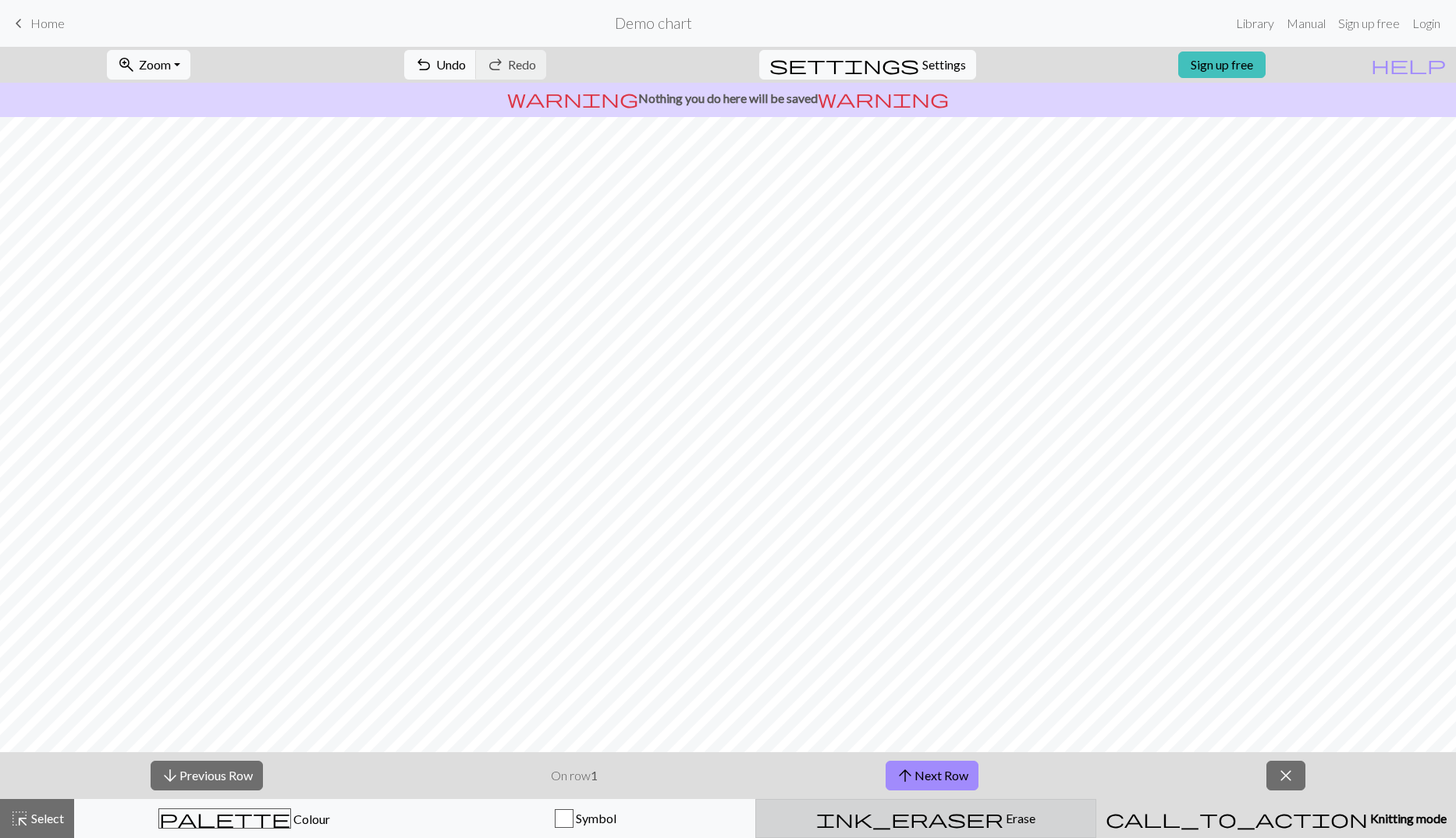 click on "ink_eraser" at bounding box center [910, 818] 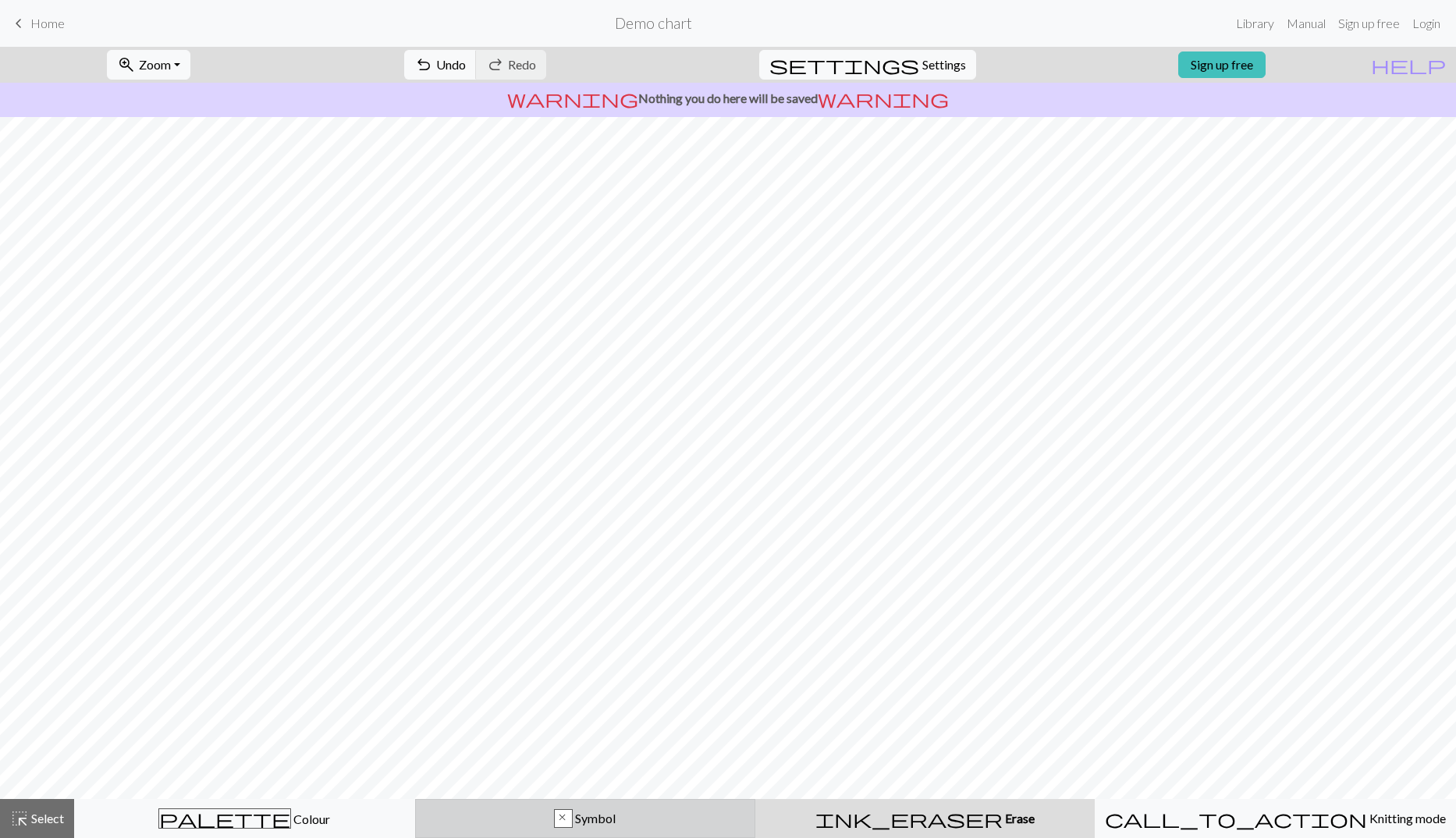 click on "x   Symbol" at bounding box center [585, 818] 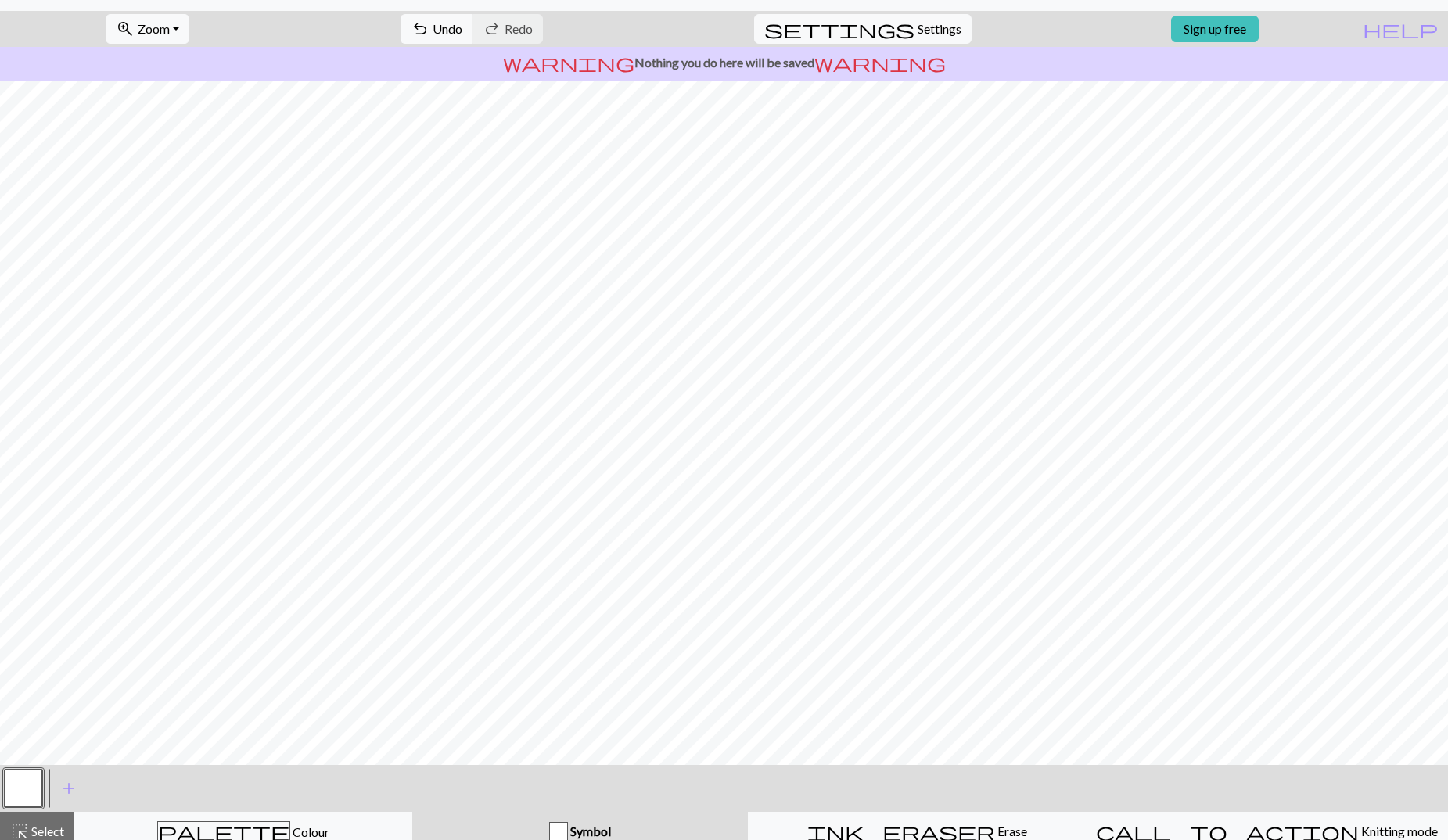 scroll, scrollTop: 47, scrollLeft: 0, axis: vertical 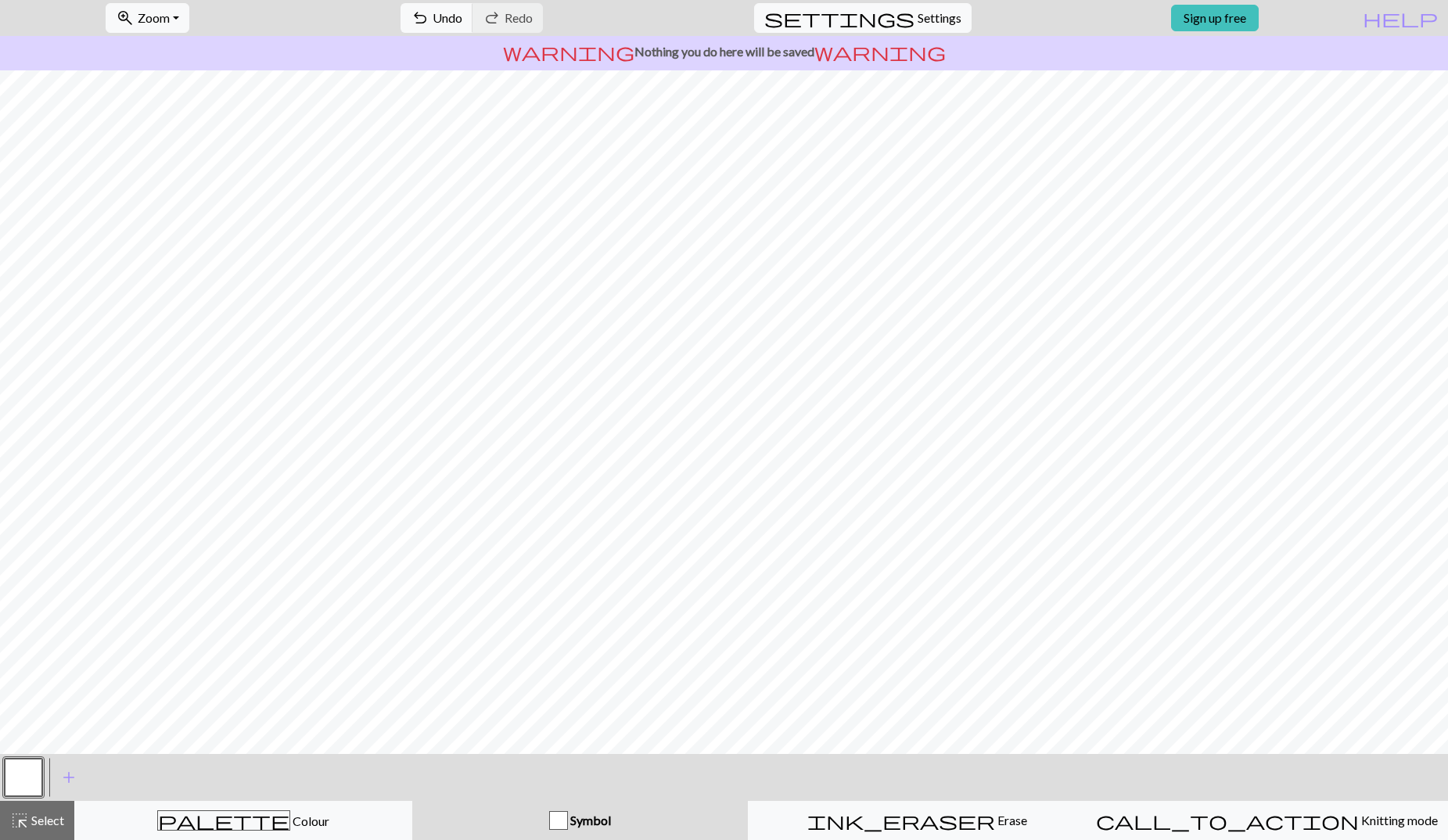 click at bounding box center (559, 820) 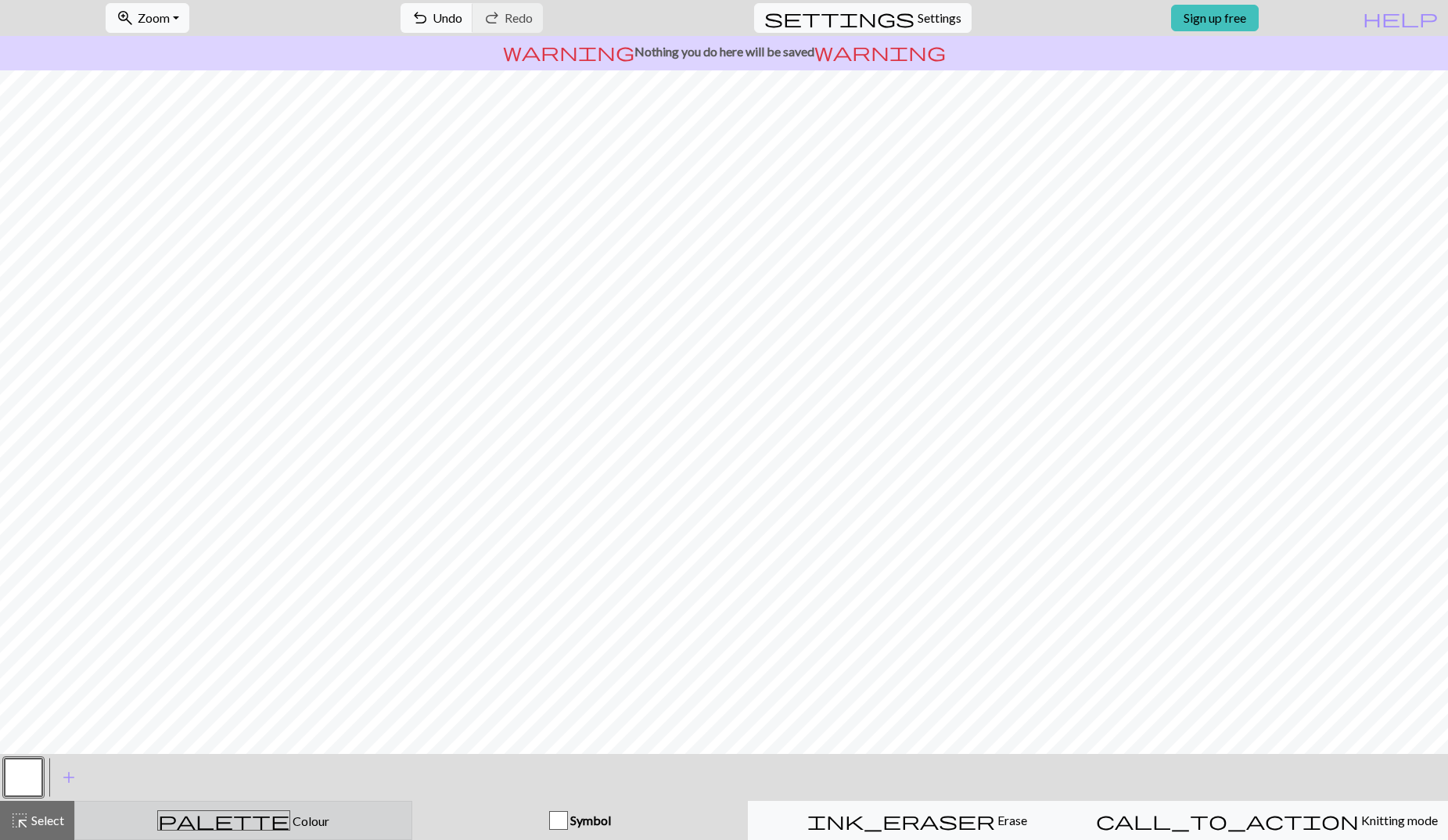 click on "palette" at bounding box center [224, 820] 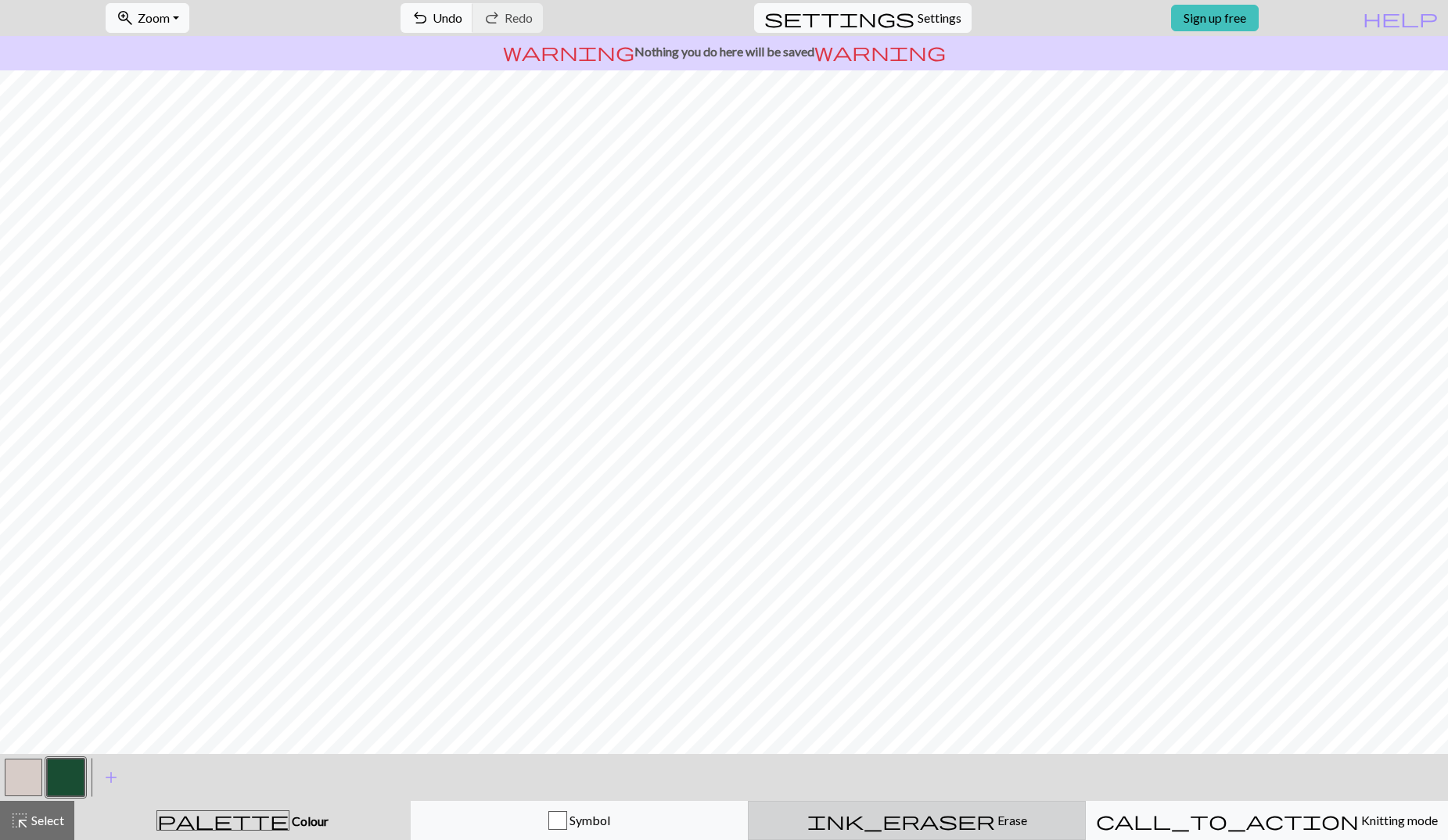 click on "ink_eraser" at bounding box center (901, 820) 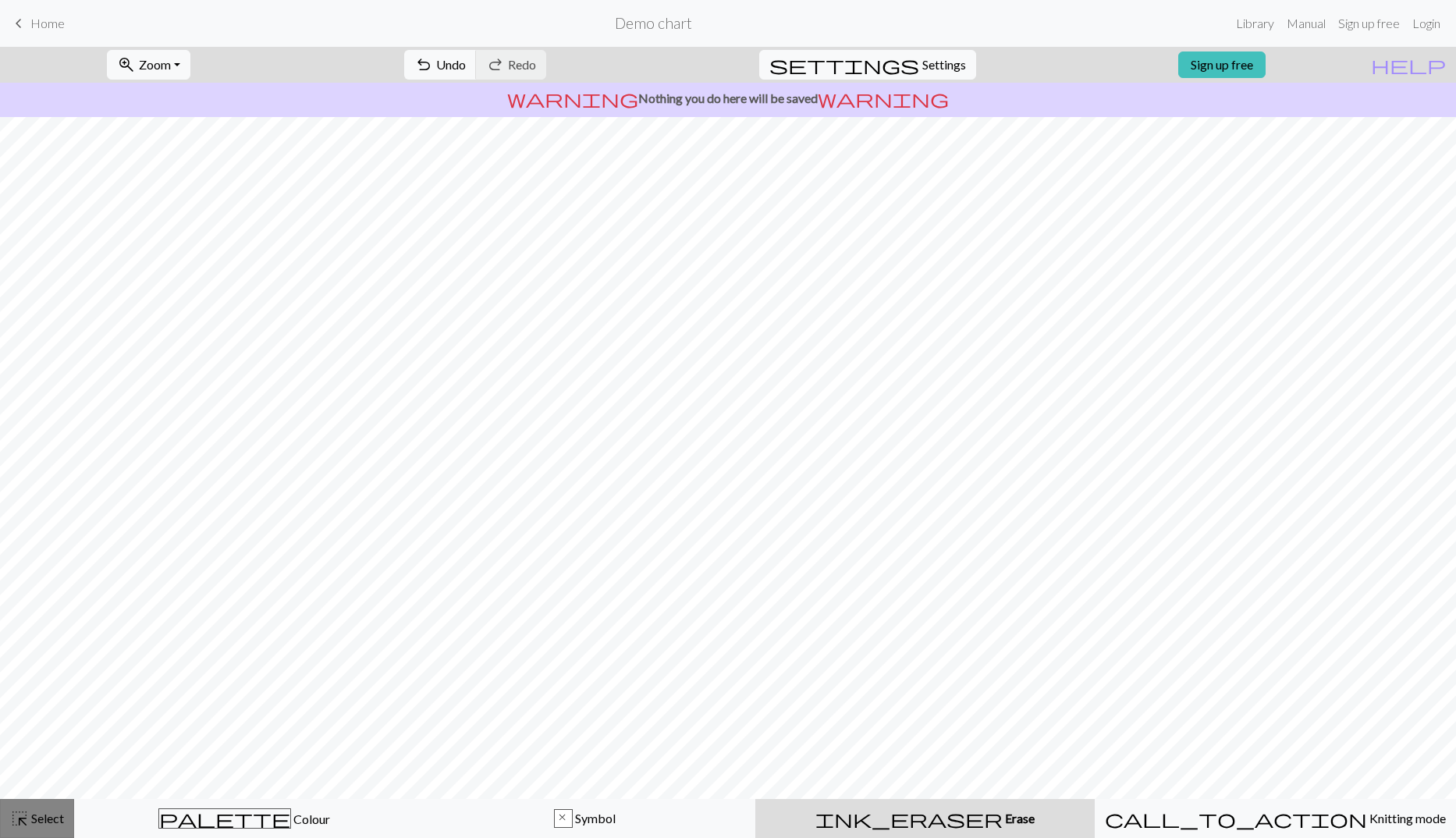 click on "highlight_alt" at bounding box center (20, 818) 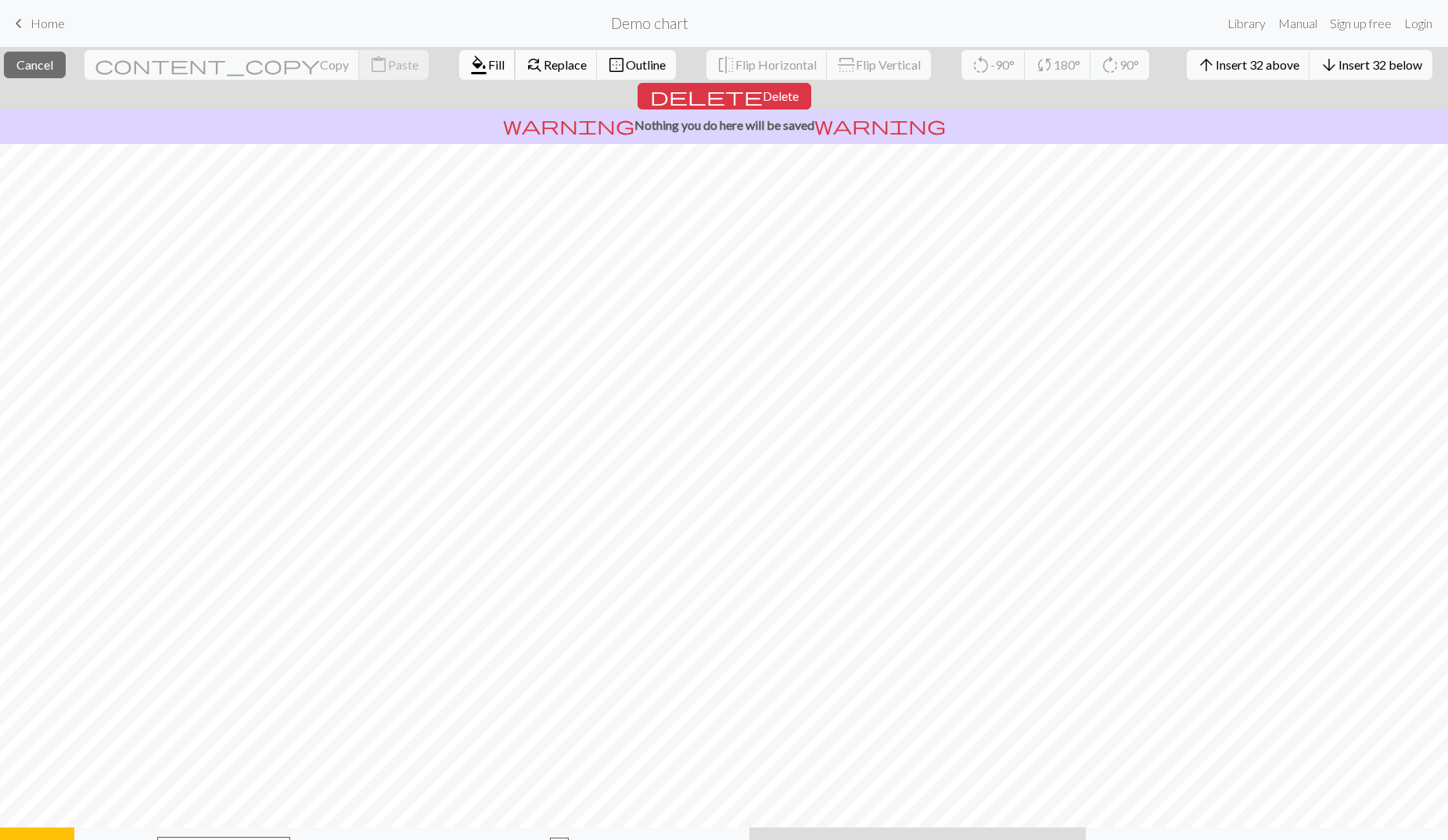 click on "format_color_fill" at bounding box center [479, 65] 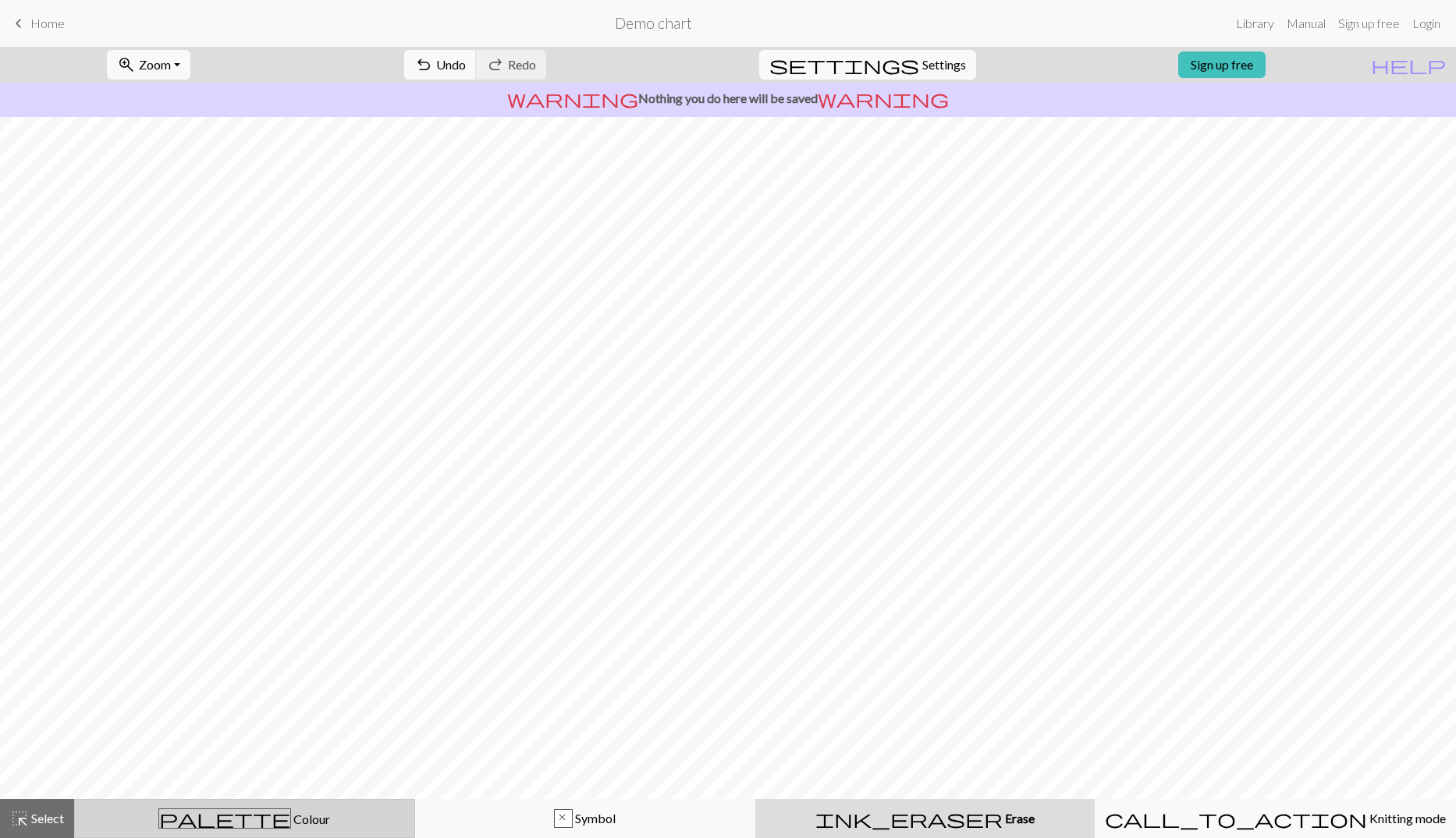 click on "Colour" at bounding box center [311, 818] 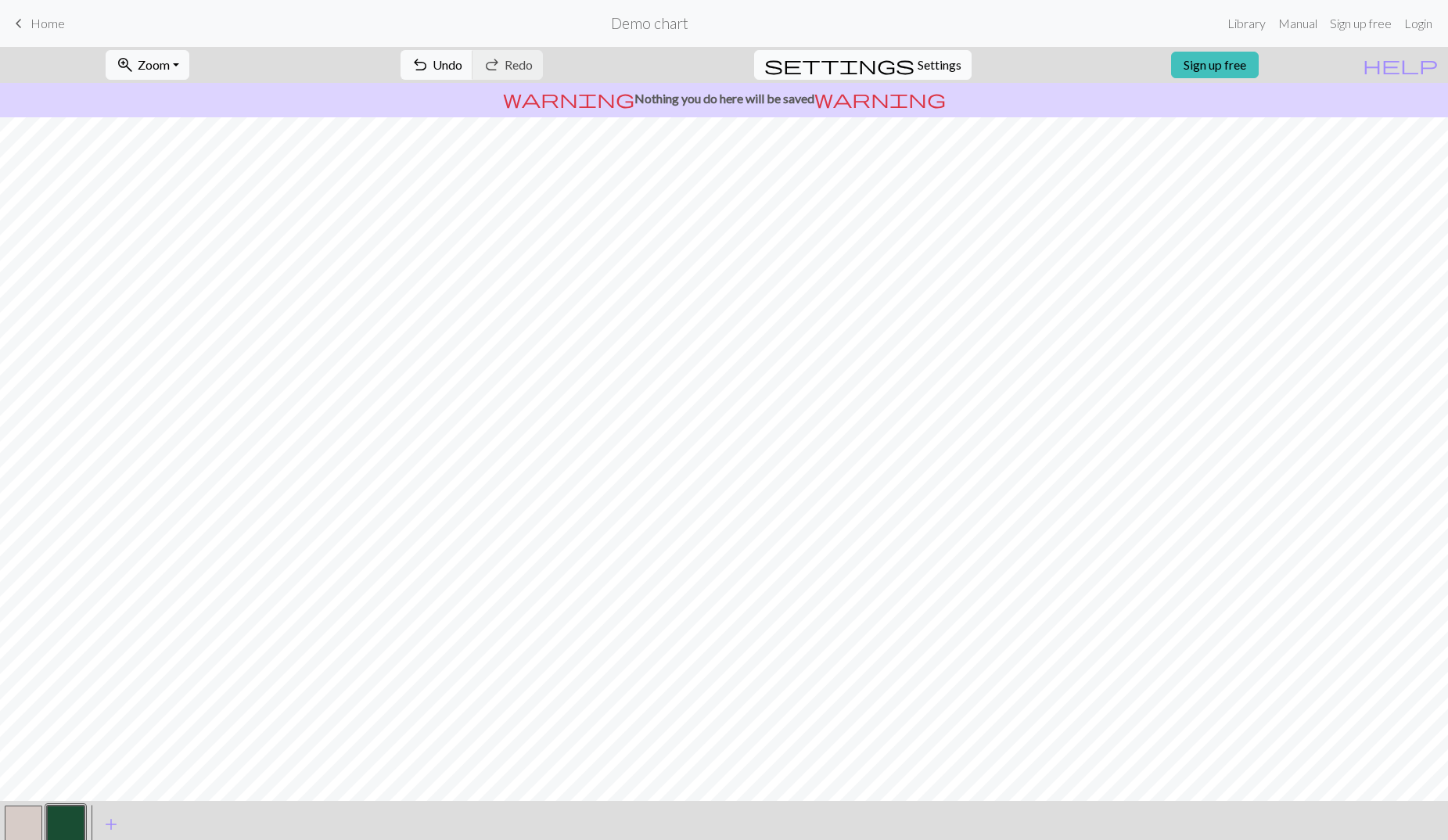 click on "settings" at bounding box center [839, 65] 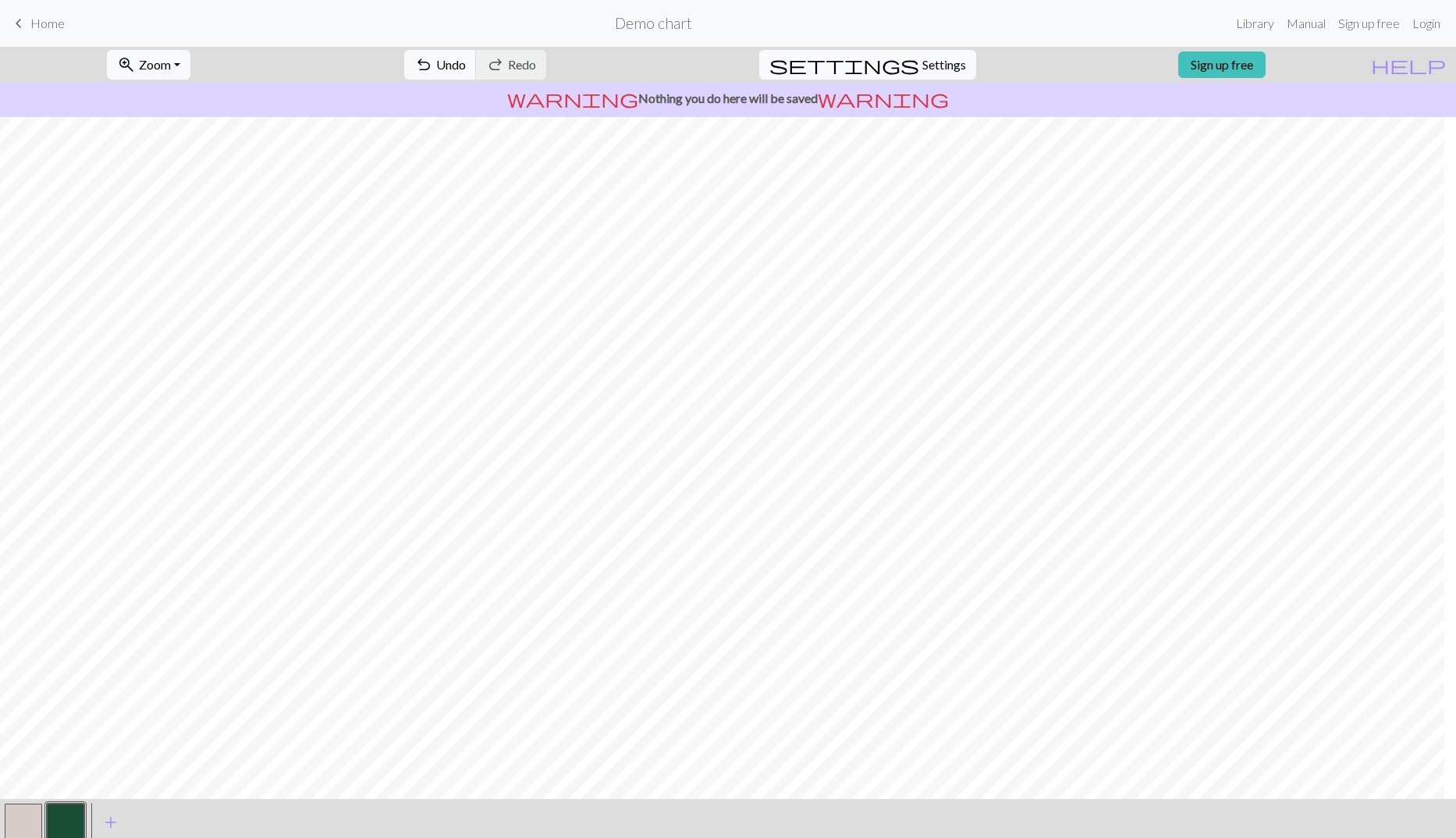 select on "aran" 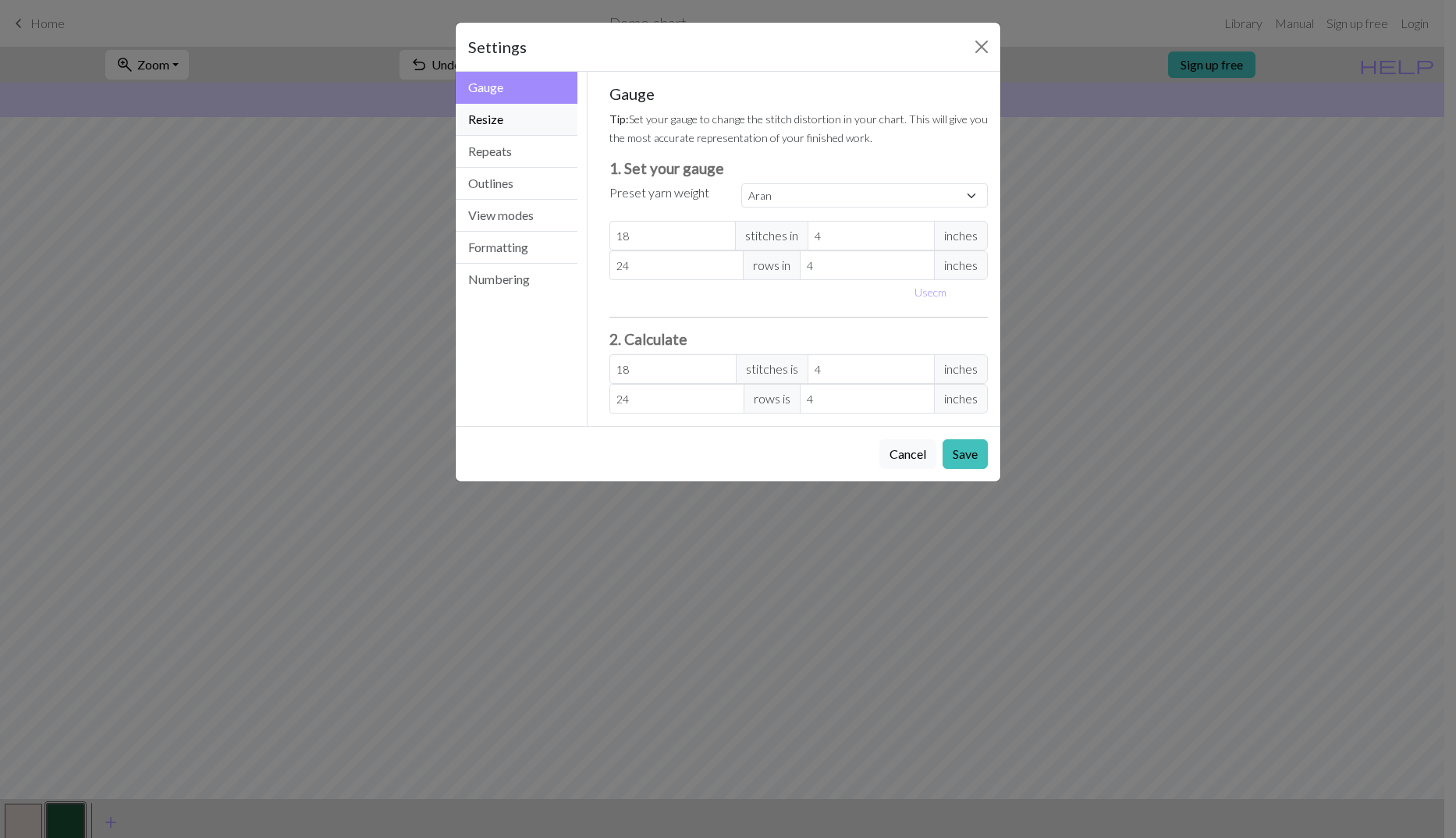 click on "Resize" at bounding box center (517, 119) 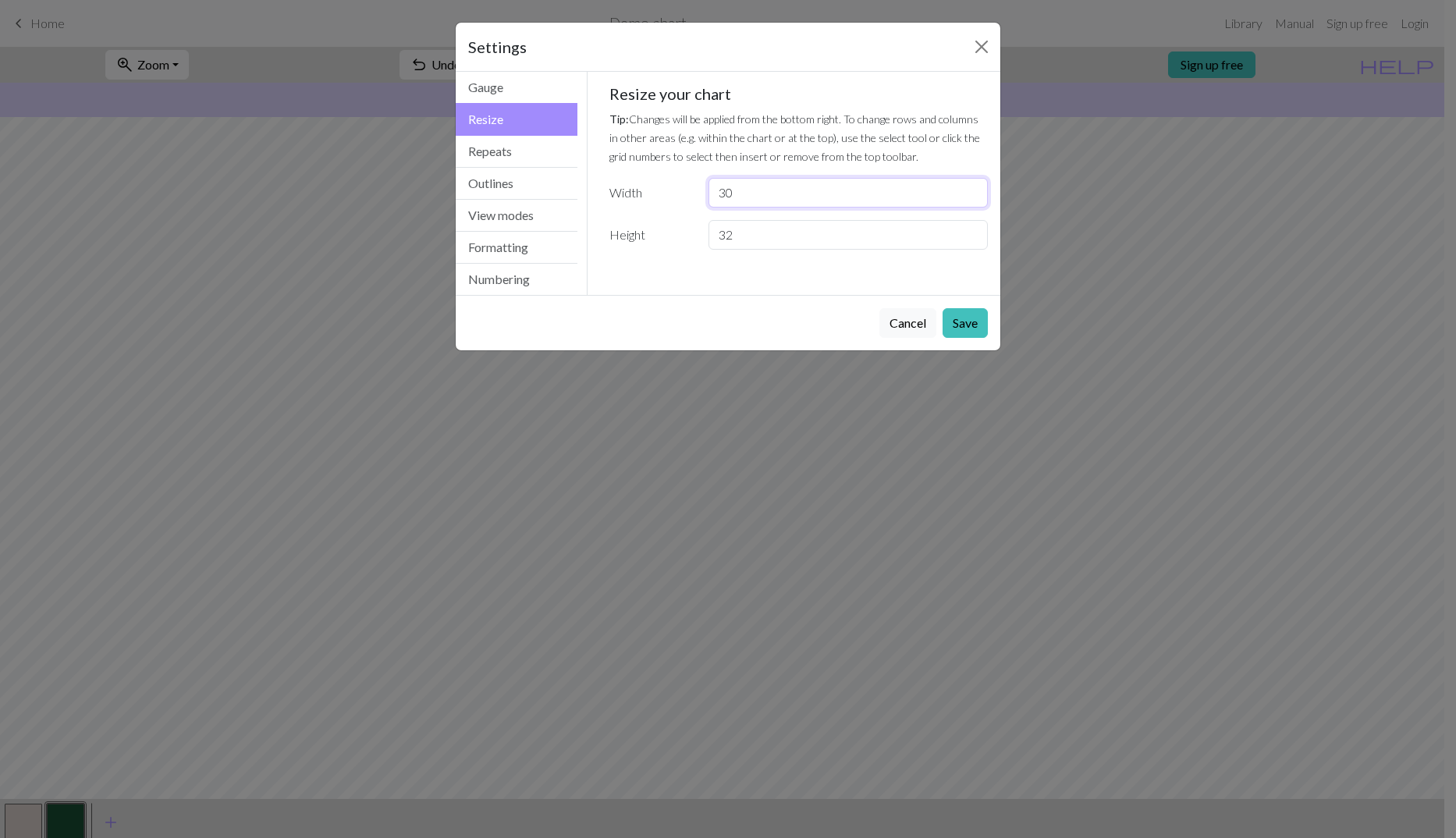 drag, startPoint x: 765, startPoint y: 194, endPoint x: 686, endPoint y: 196, distance: 79.0253 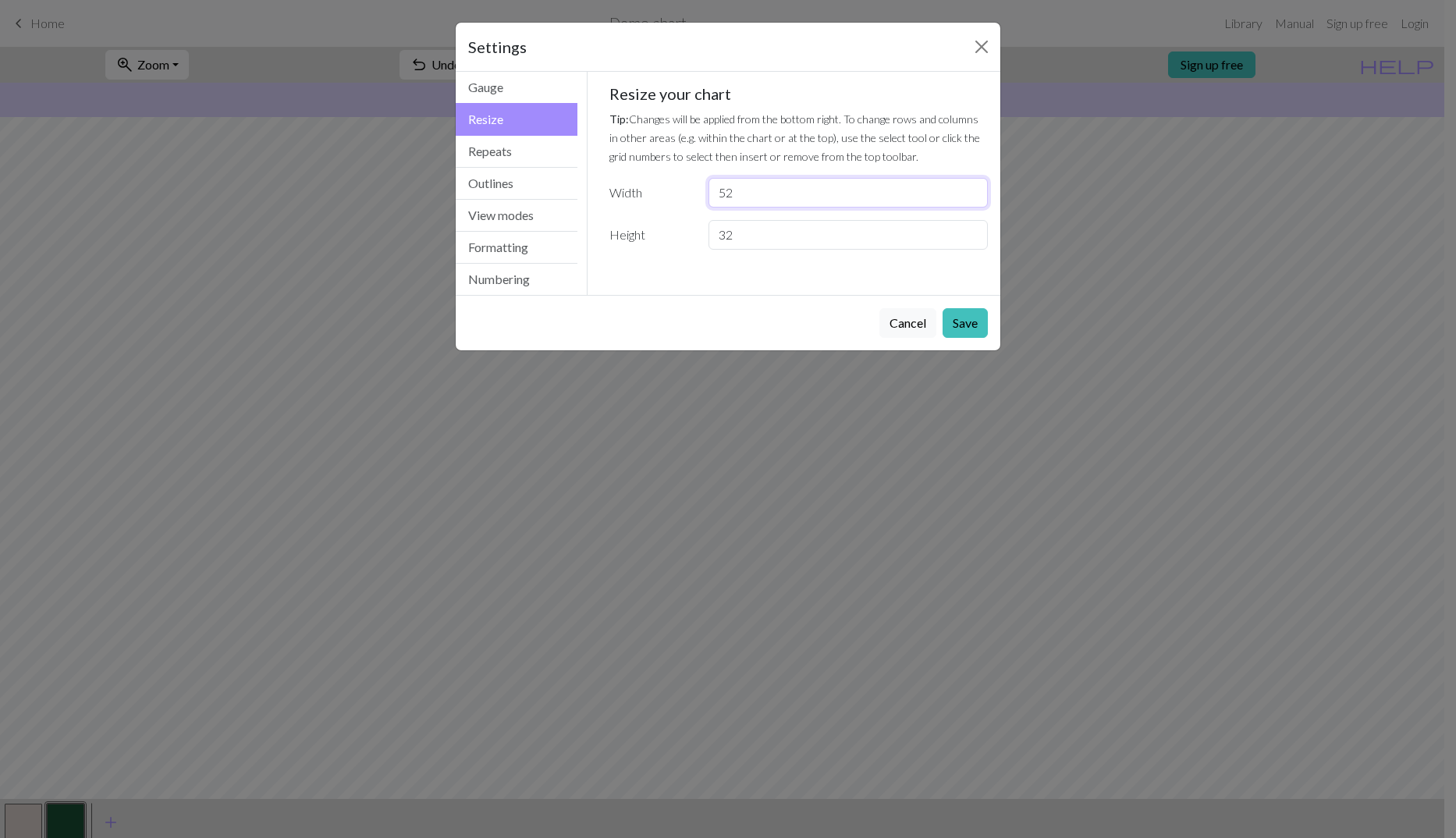 type on "52" 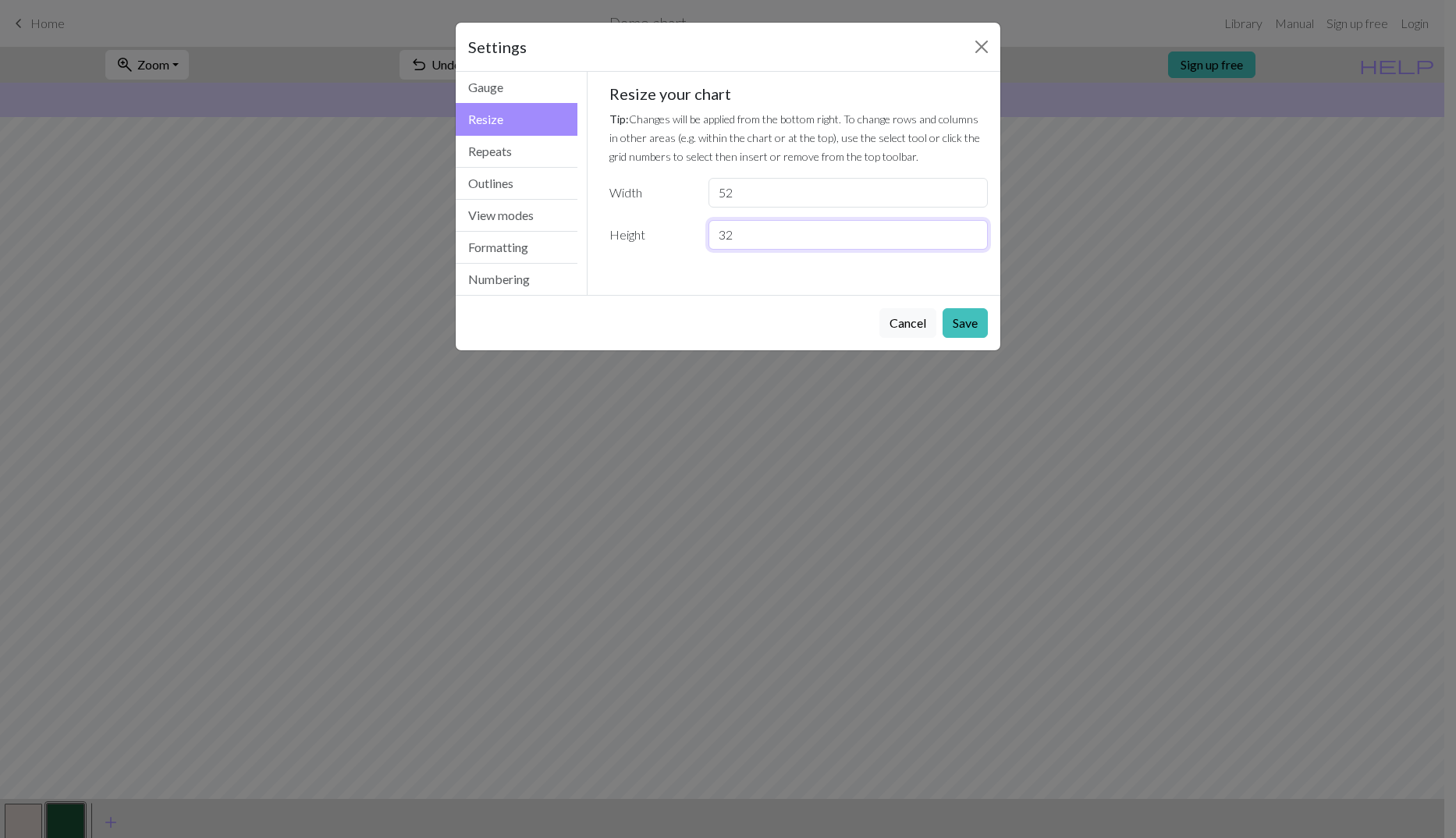 drag, startPoint x: 776, startPoint y: 236, endPoint x: 685, endPoint y: 245, distance: 91.443972 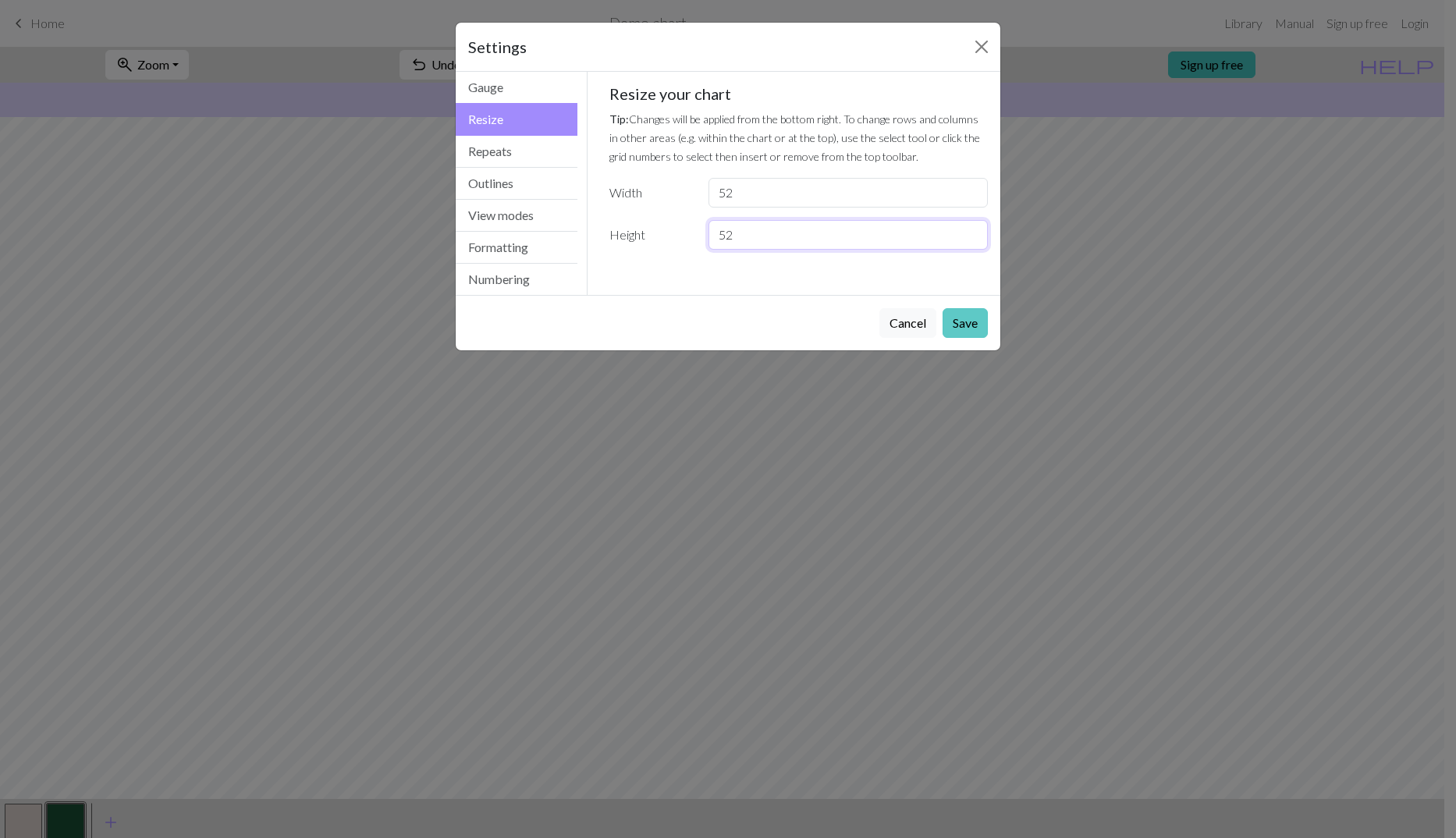 type on "52" 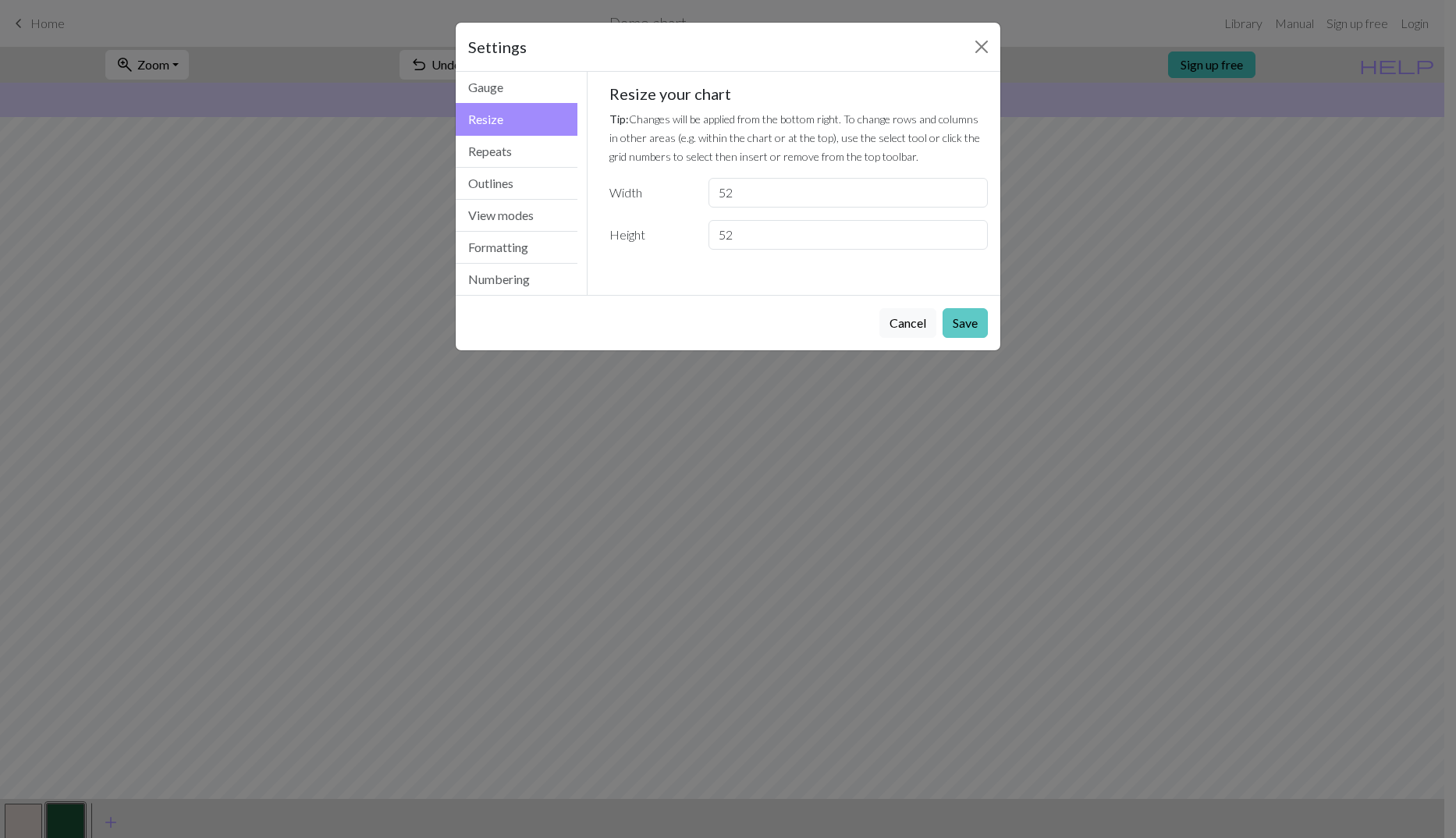 click on "Save" at bounding box center [965, 323] 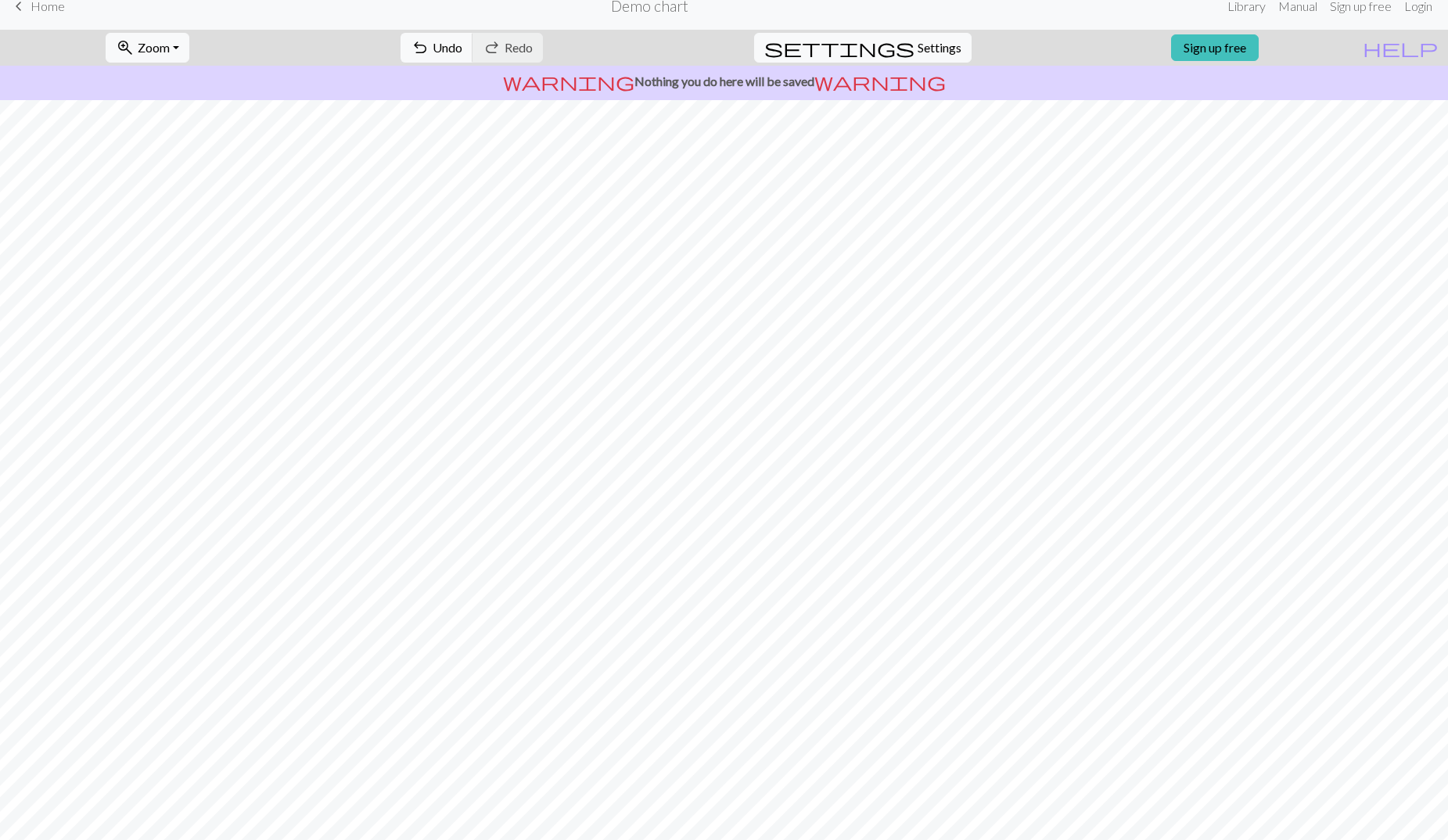 scroll, scrollTop: 0, scrollLeft: 0, axis: both 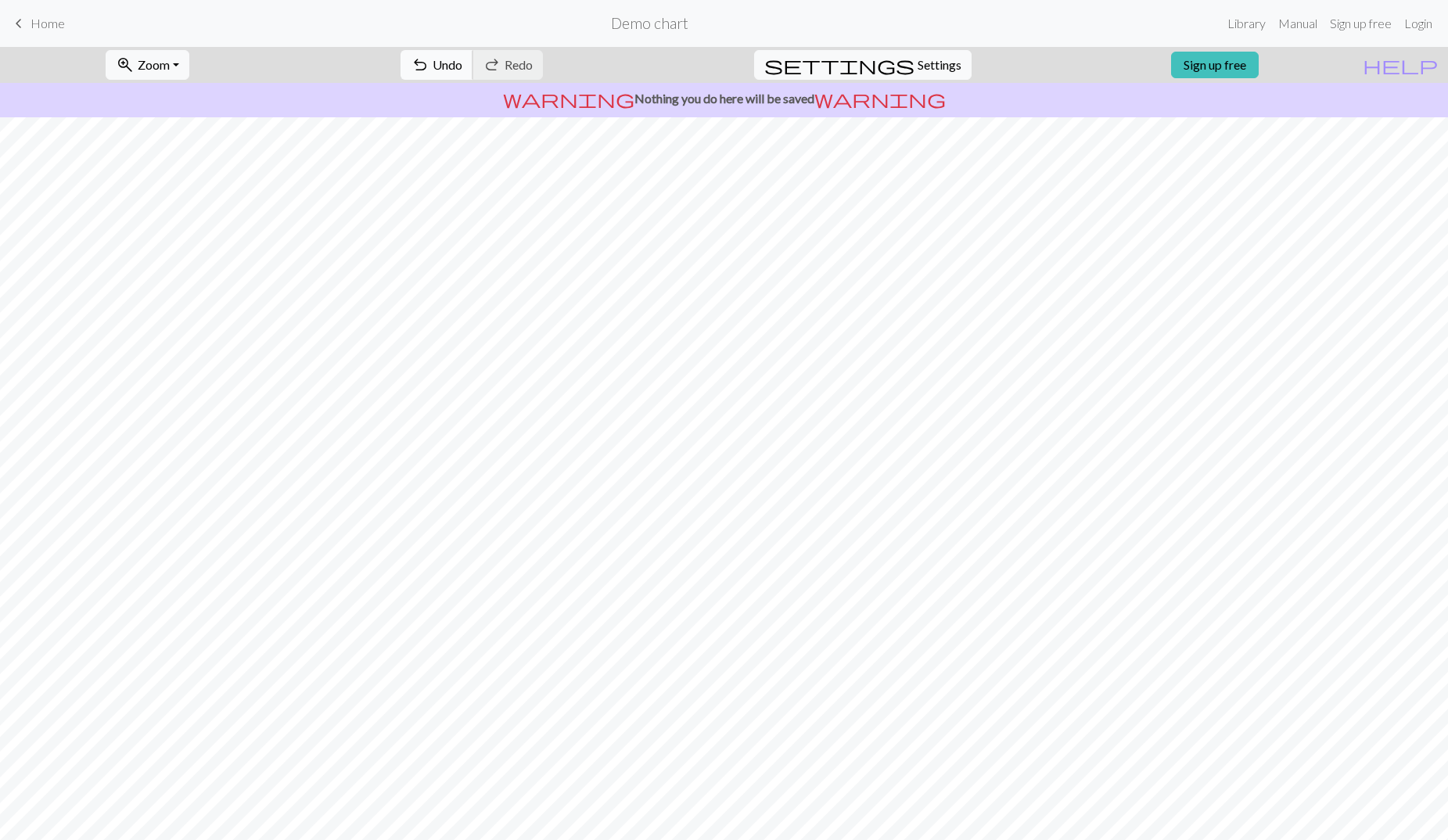 click on "undo" at bounding box center (420, 65) 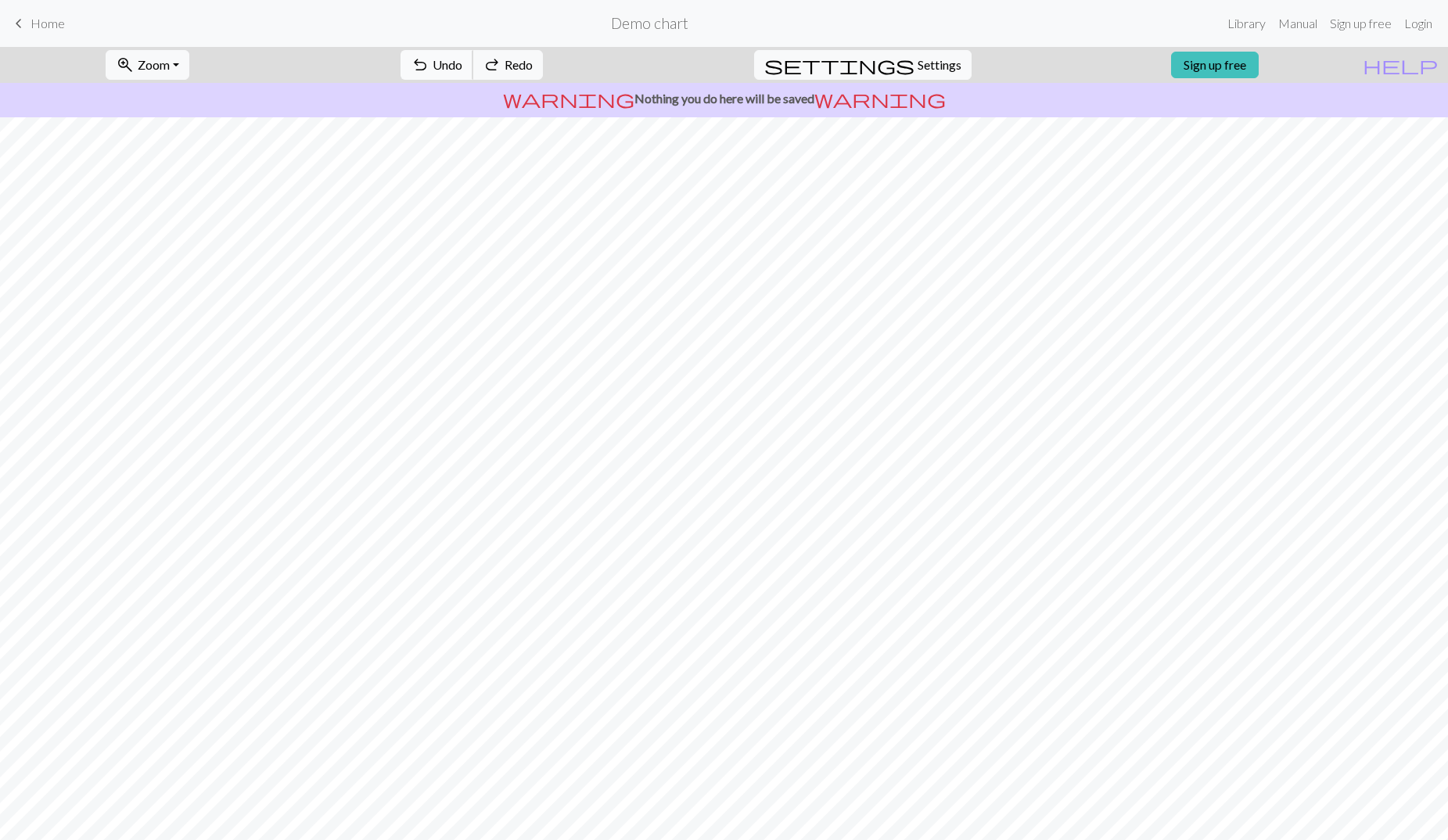 click on "Undo" at bounding box center [447, 64] 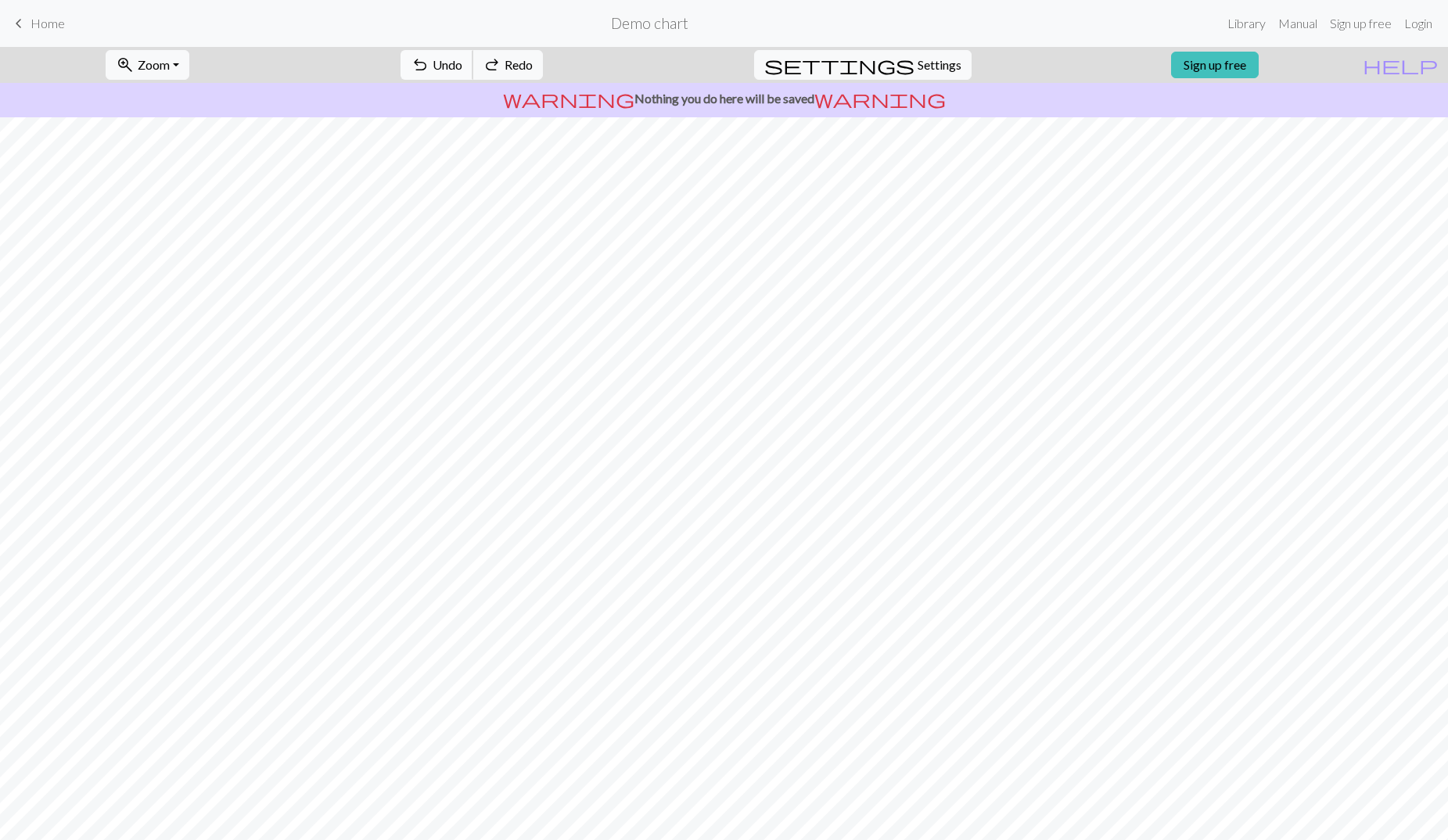 click on "Undo" at bounding box center (447, 64) 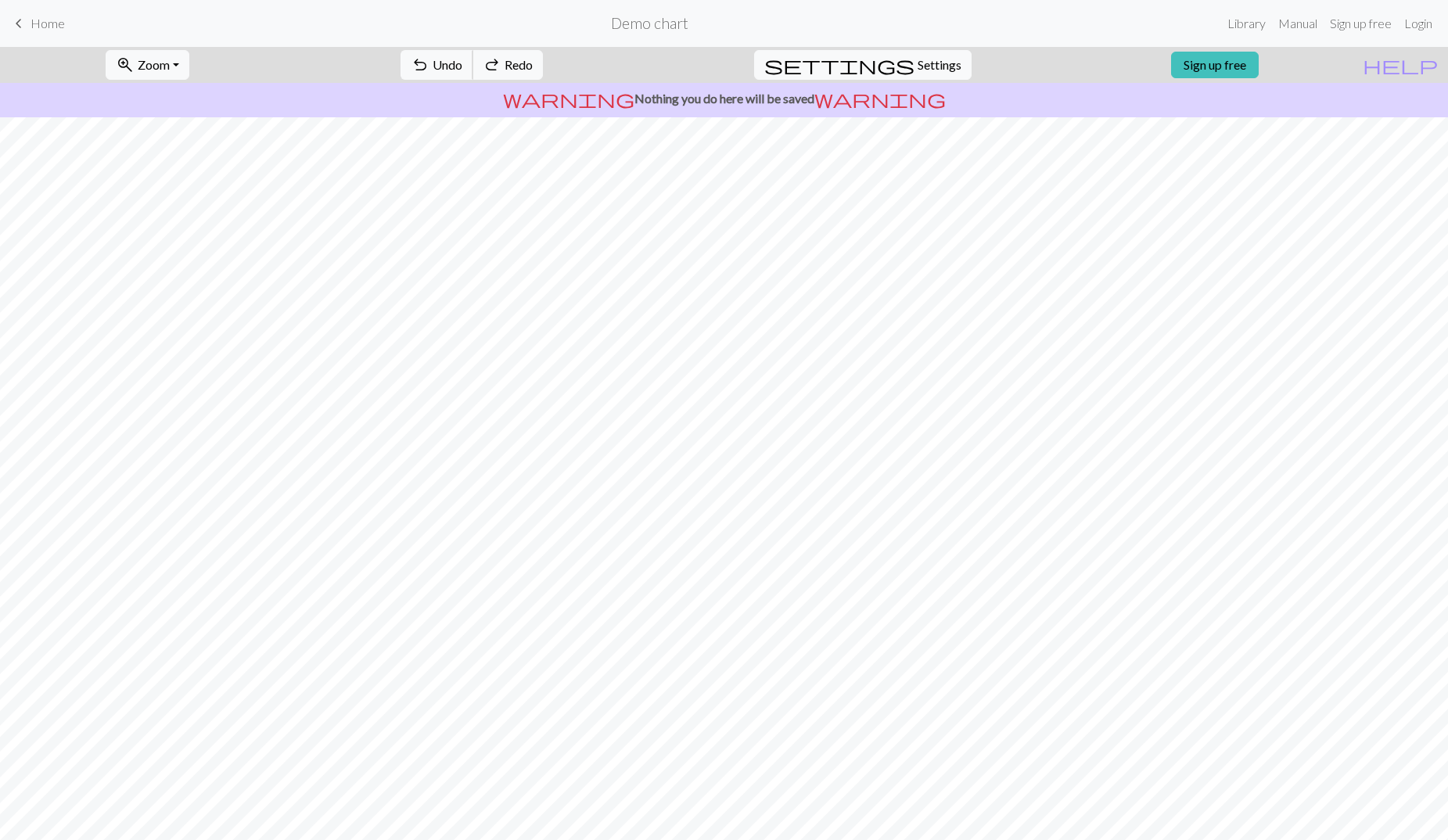 scroll, scrollTop: 247, scrollLeft: 0, axis: vertical 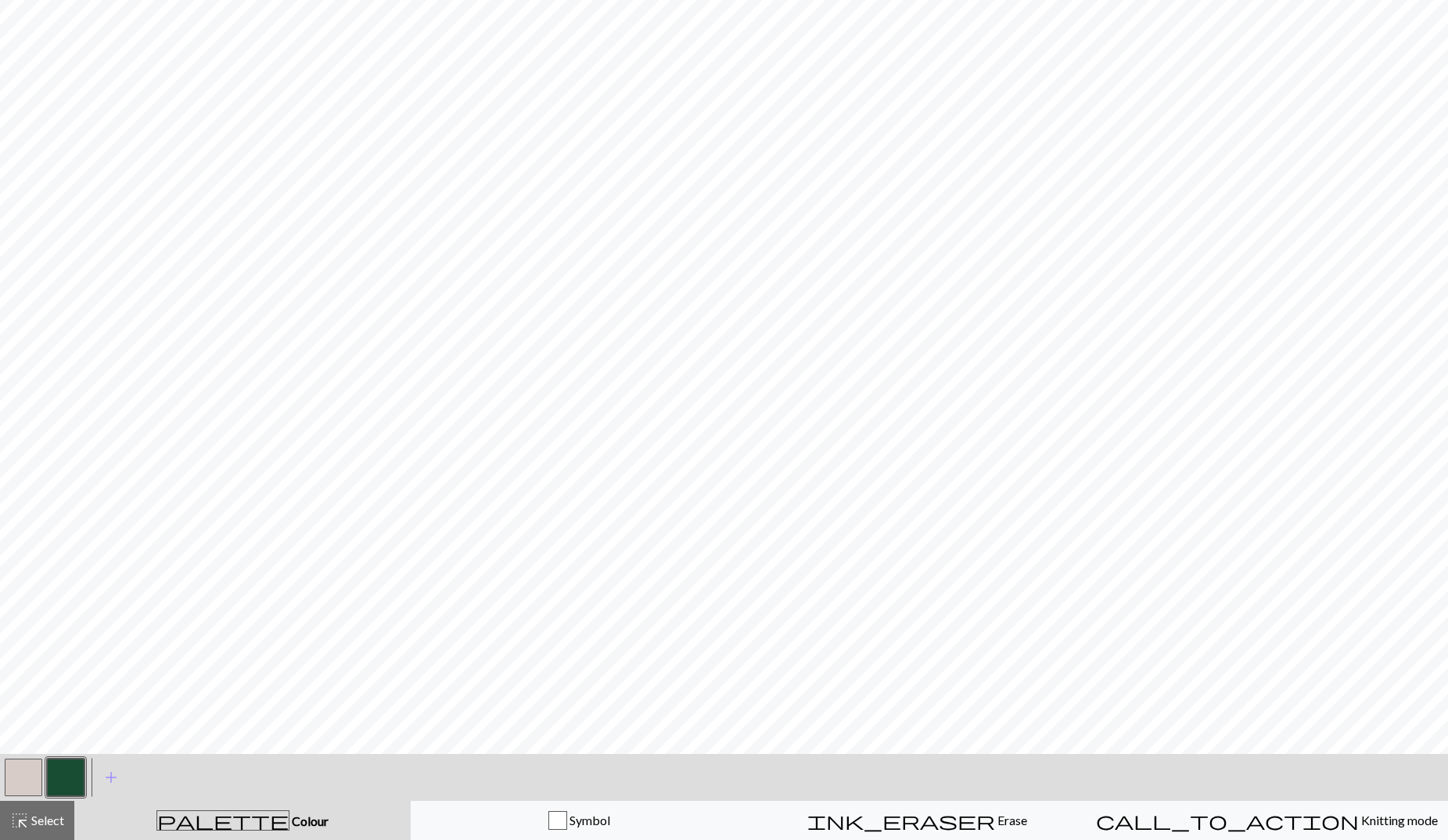 click on "palette" at bounding box center [223, 820] 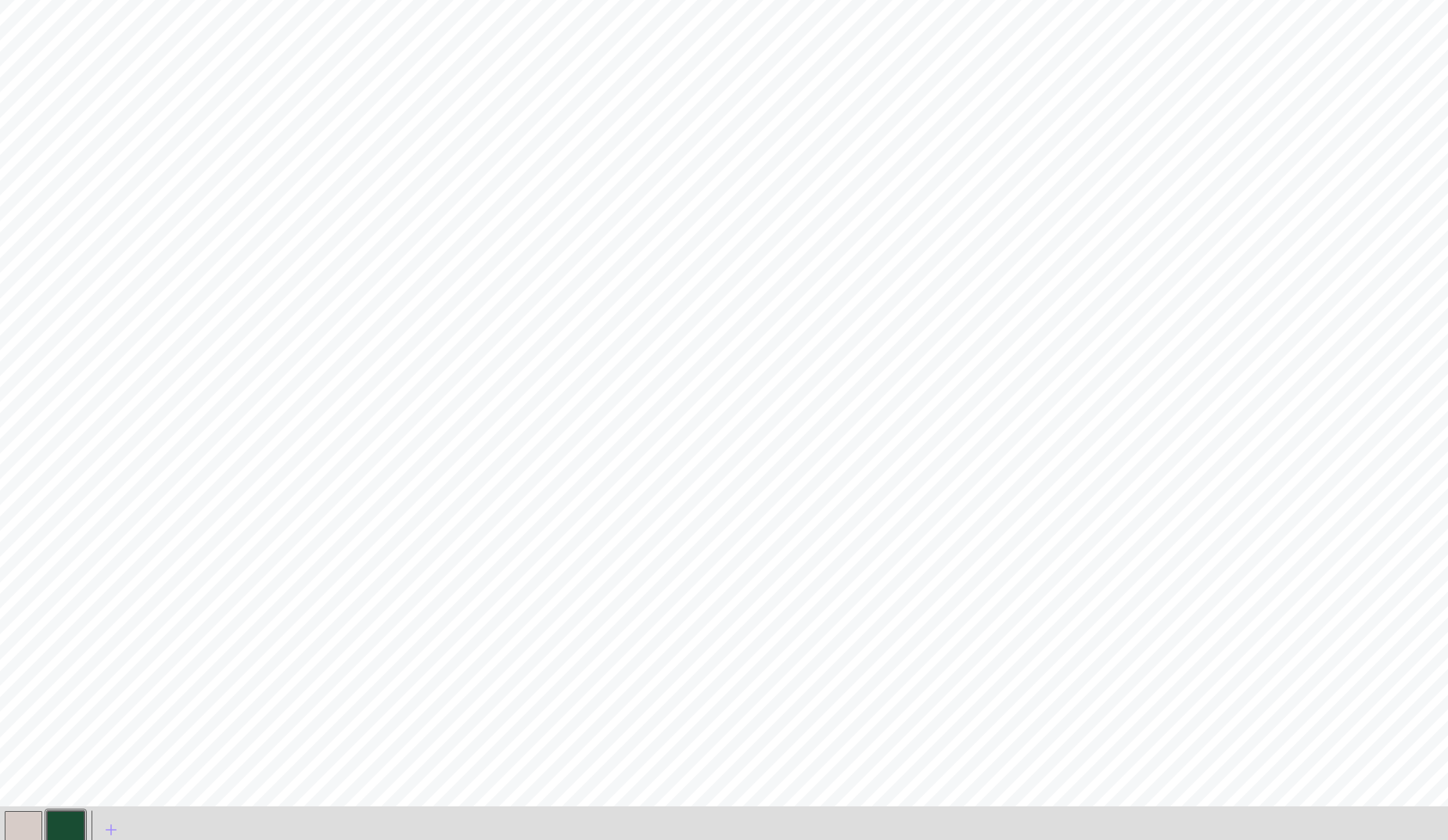 scroll, scrollTop: 247, scrollLeft: 0, axis: vertical 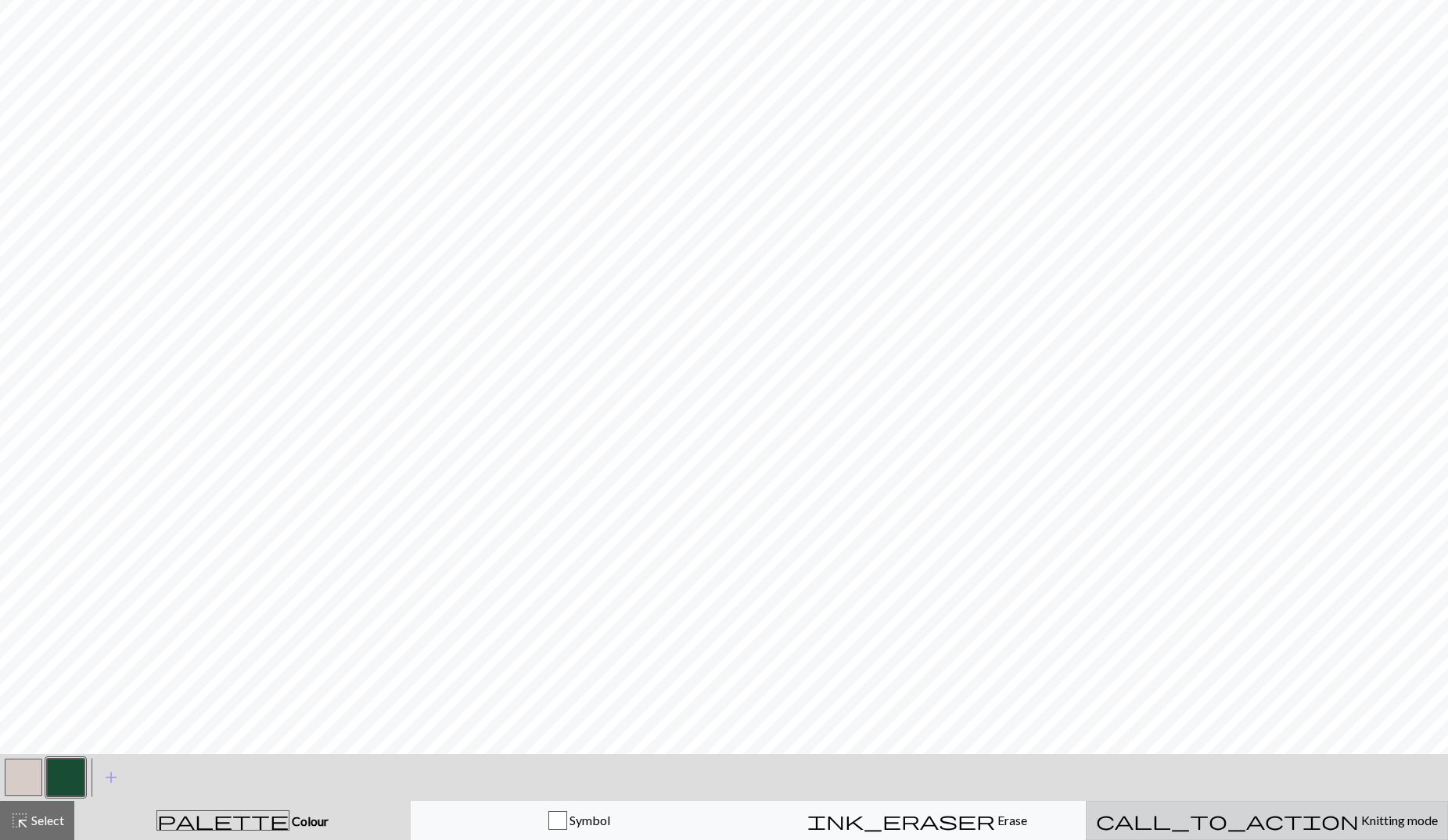 click on "call_to_action" at bounding box center [1227, 820] 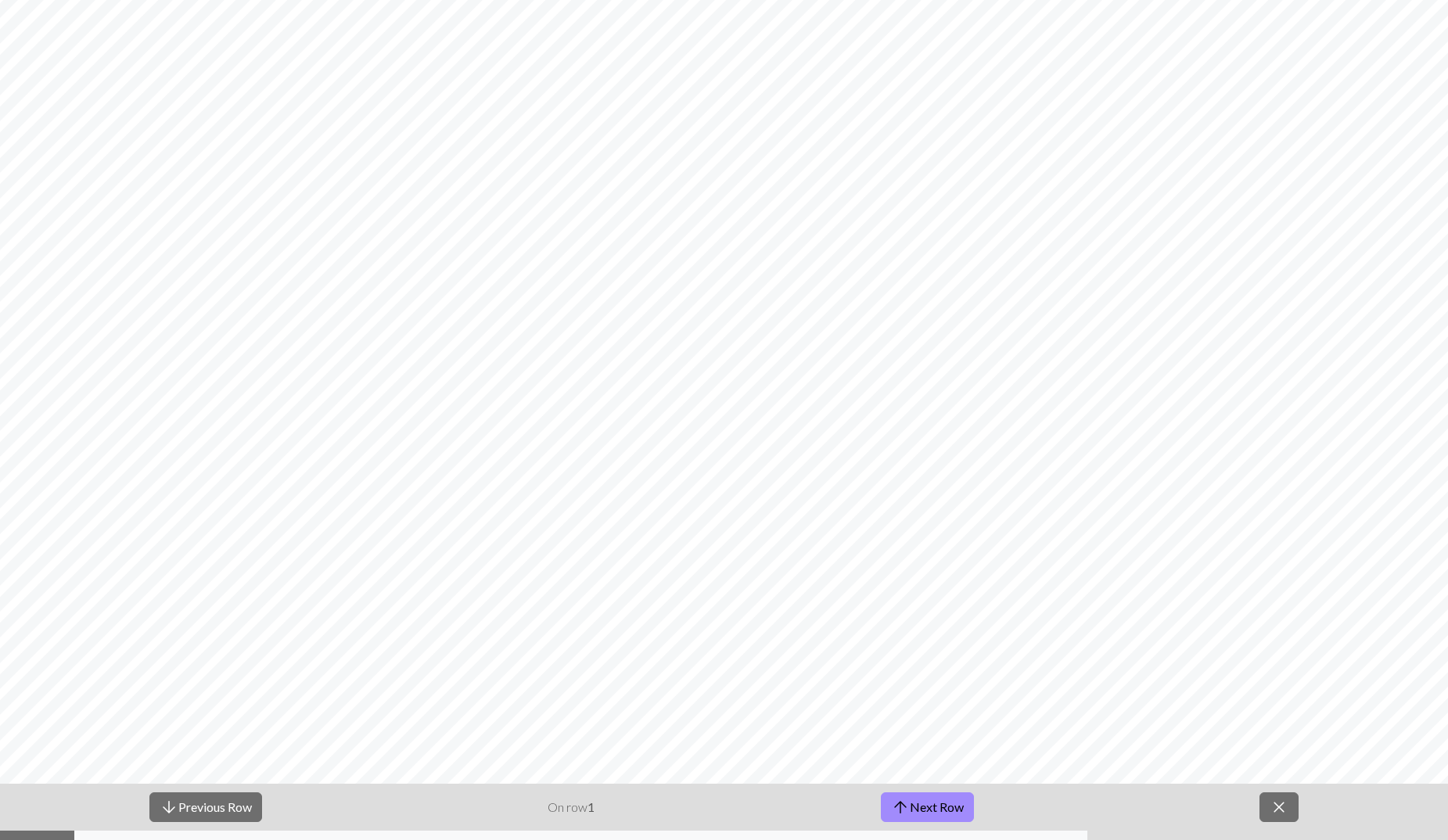 scroll, scrollTop: 247, scrollLeft: 0, axis: vertical 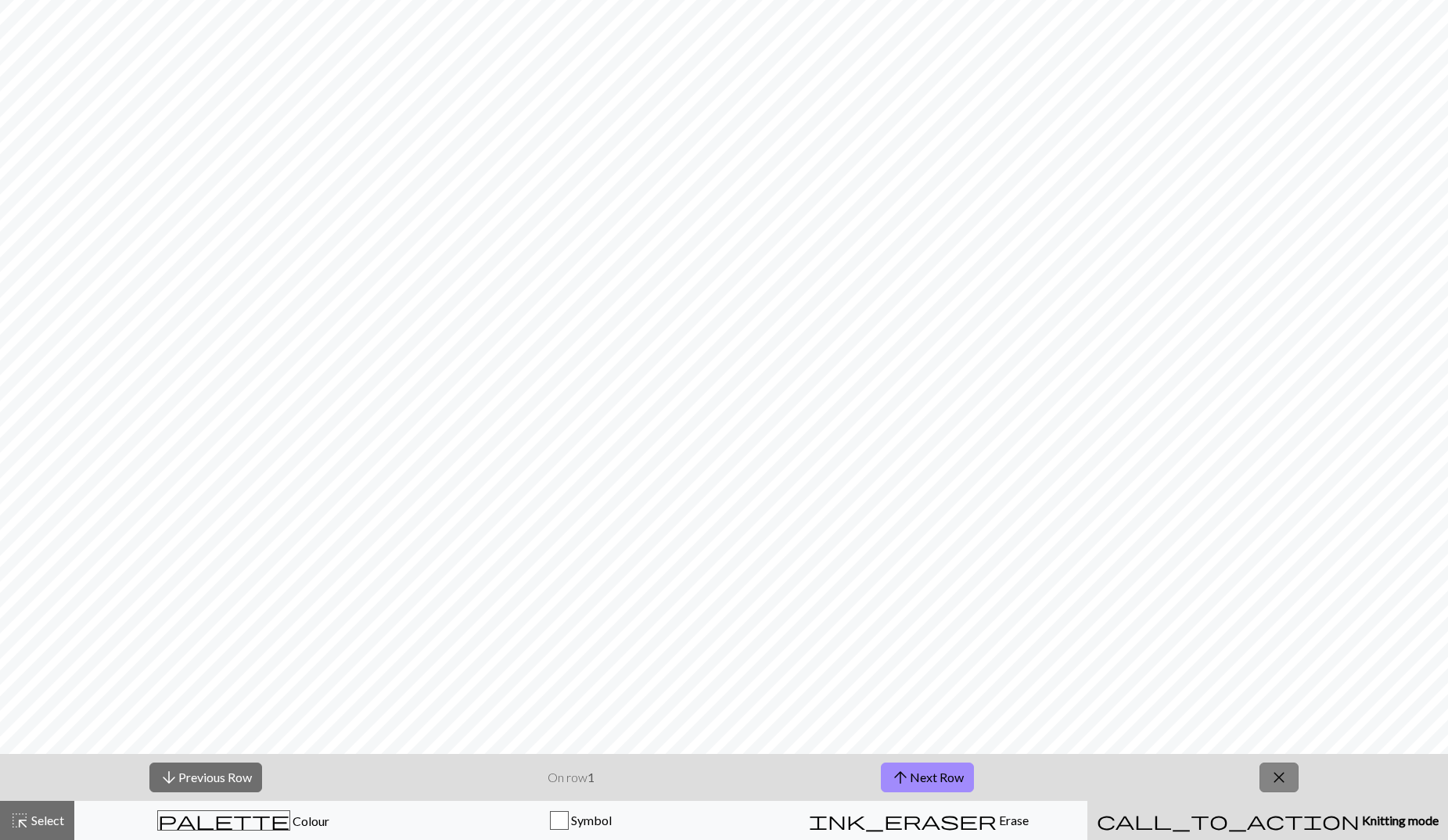 click on "close" at bounding box center (1279, 777) 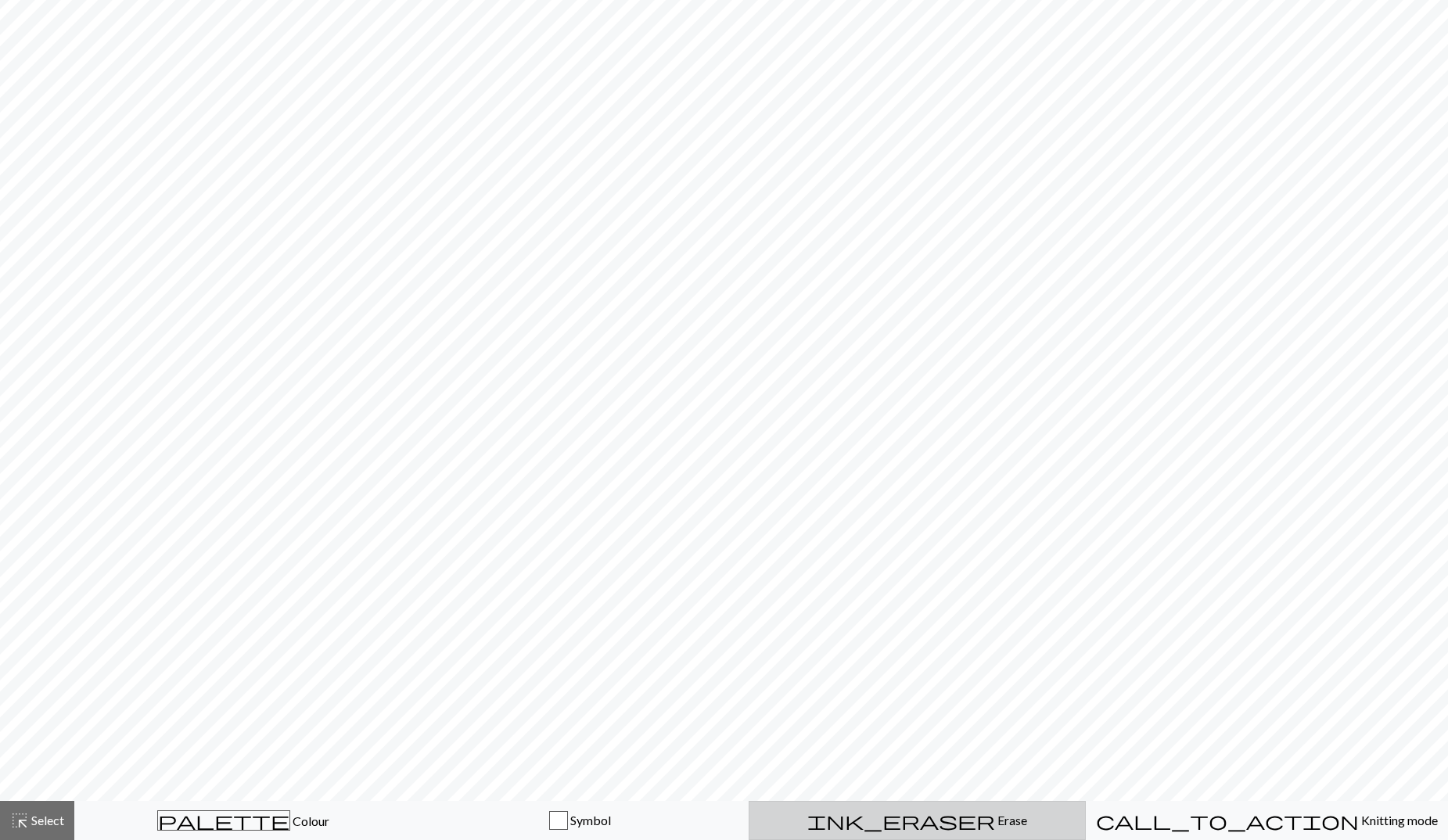 click on "ink_eraser" at bounding box center (901, 820) 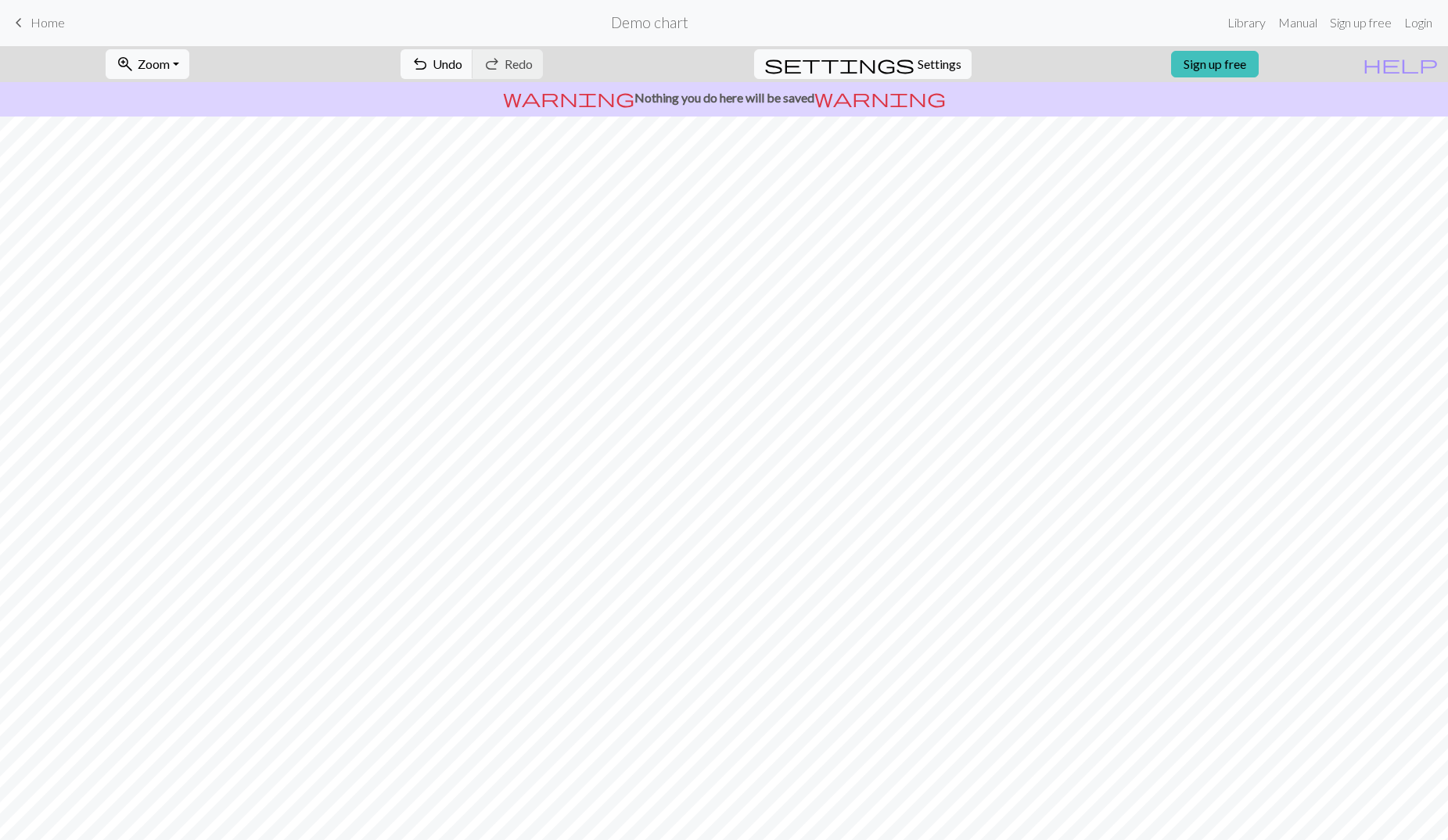 scroll, scrollTop: 0, scrollLeft: 0, axis: both 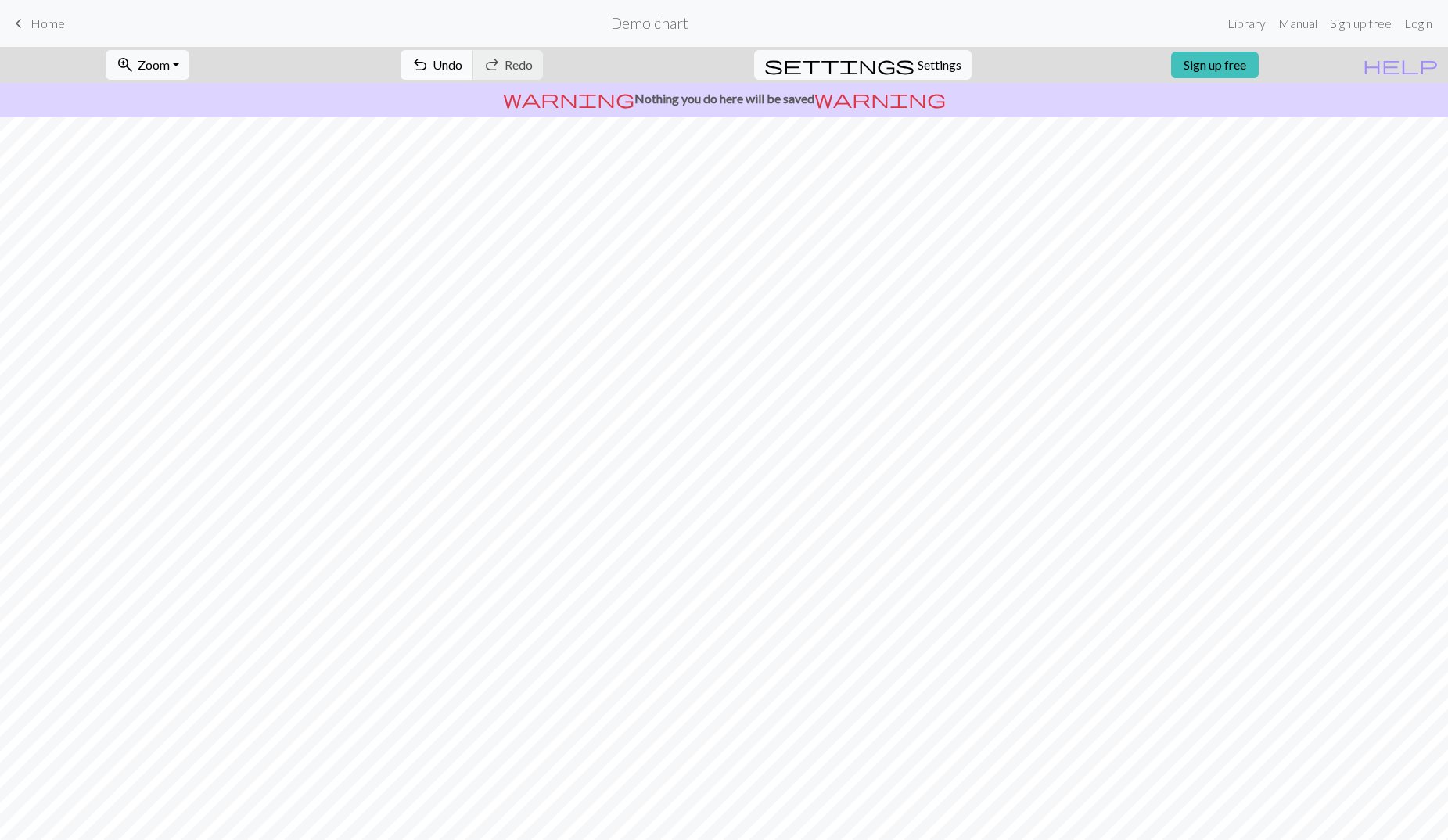 click on "Undo" at bounding box center [447, 64] 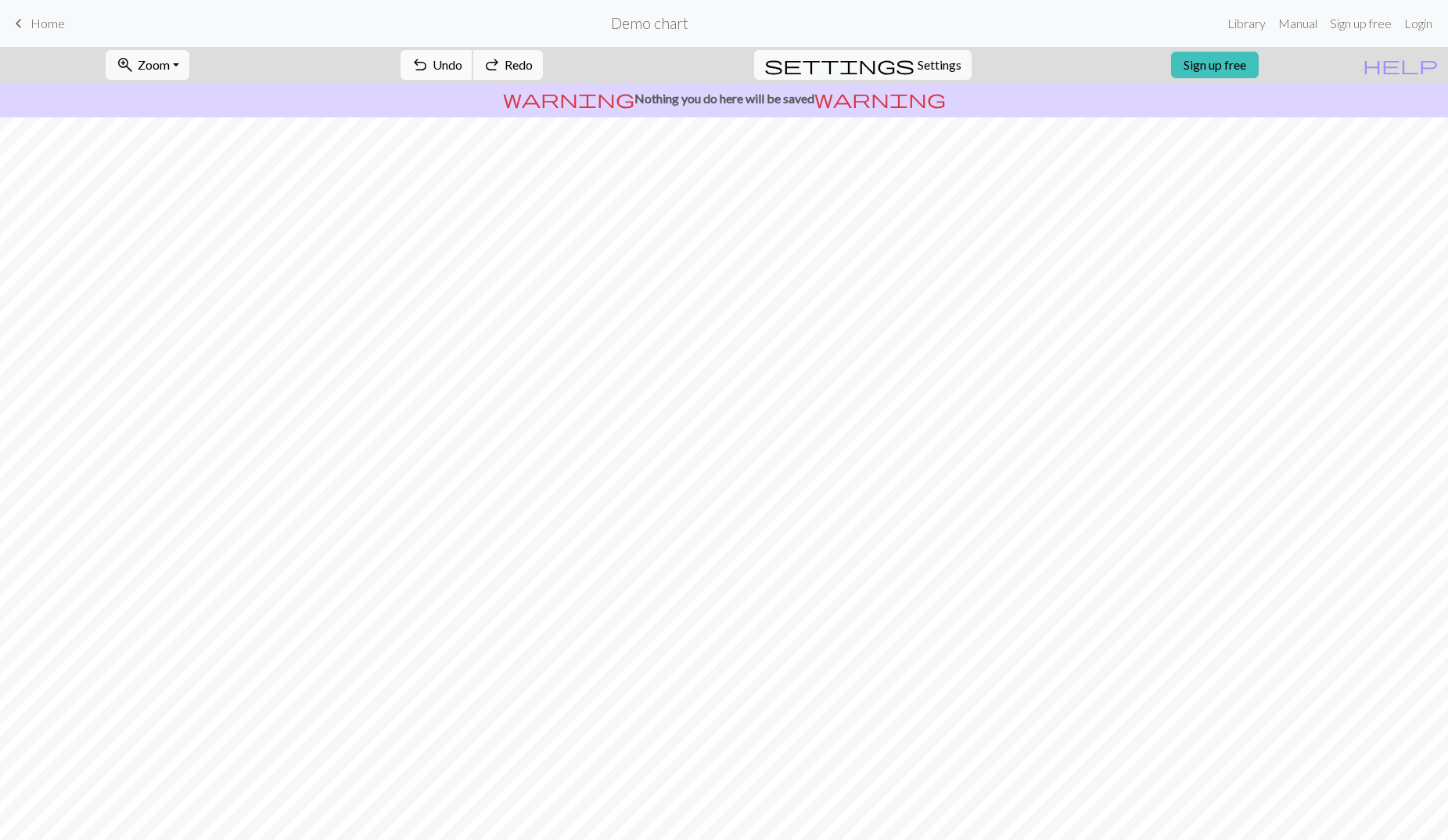 click on "Undo" at bounding box center (447, 64) 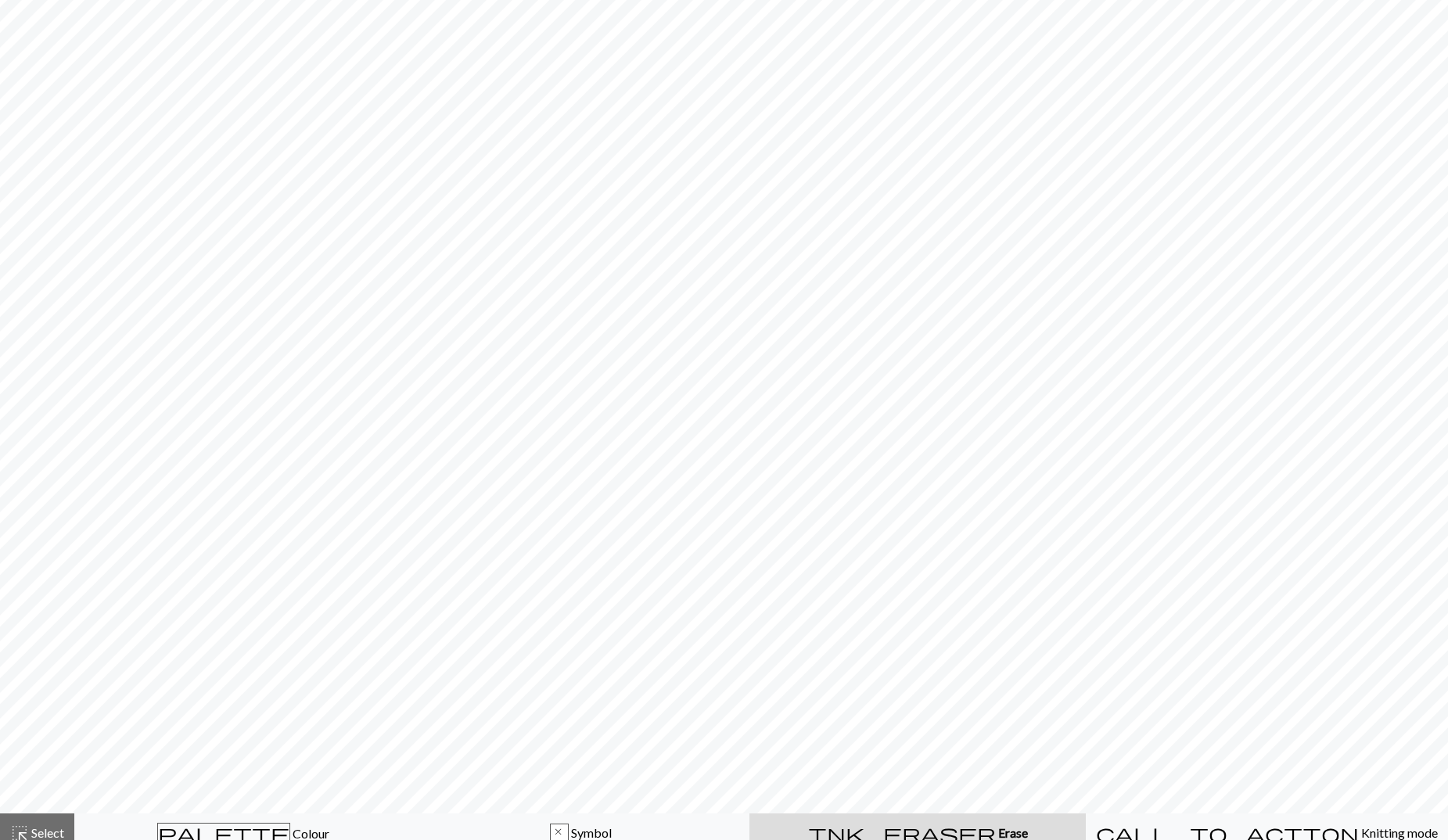 scroll, scrollTop: 200, scrollLeft: 0, axis: vertical 